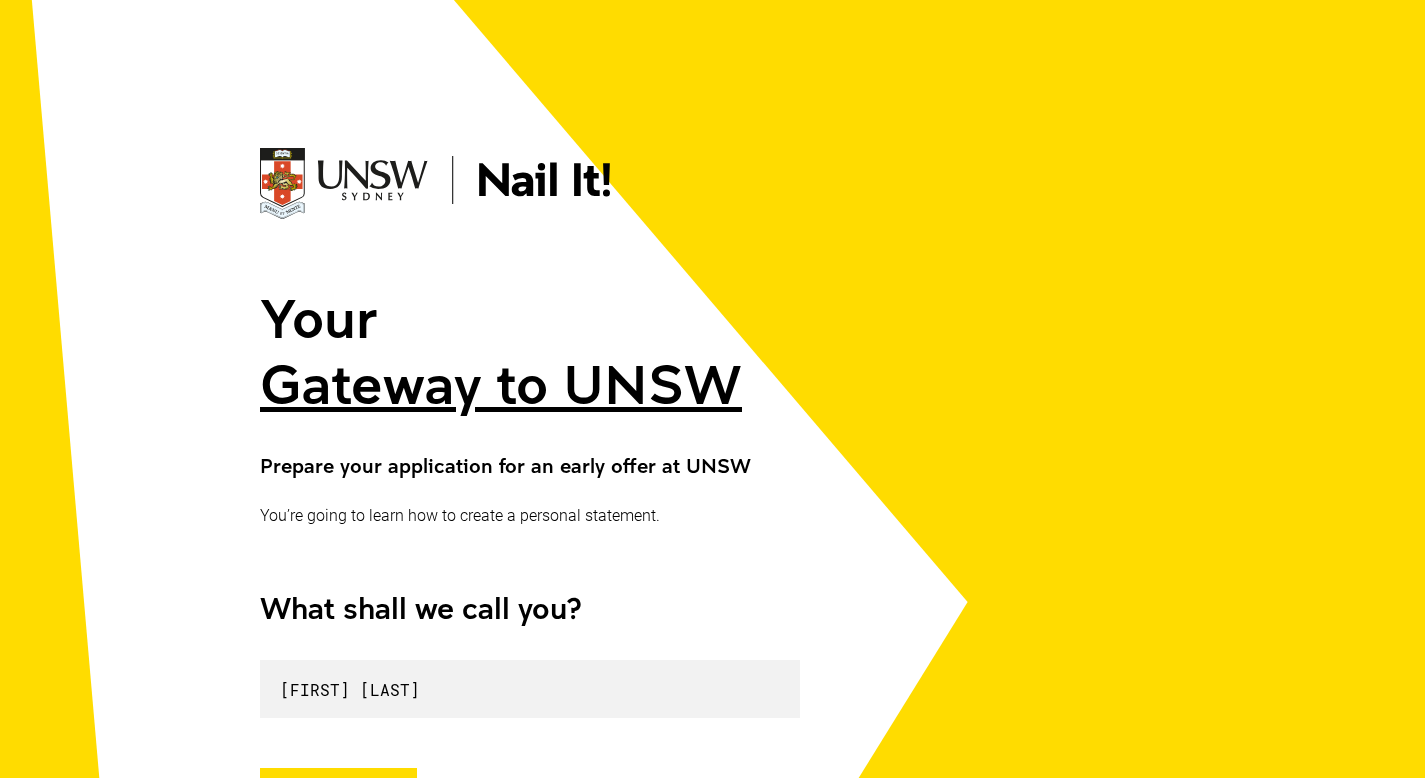 scroll, scrollTop: 372, scrollLeft: 0, axis: vertical 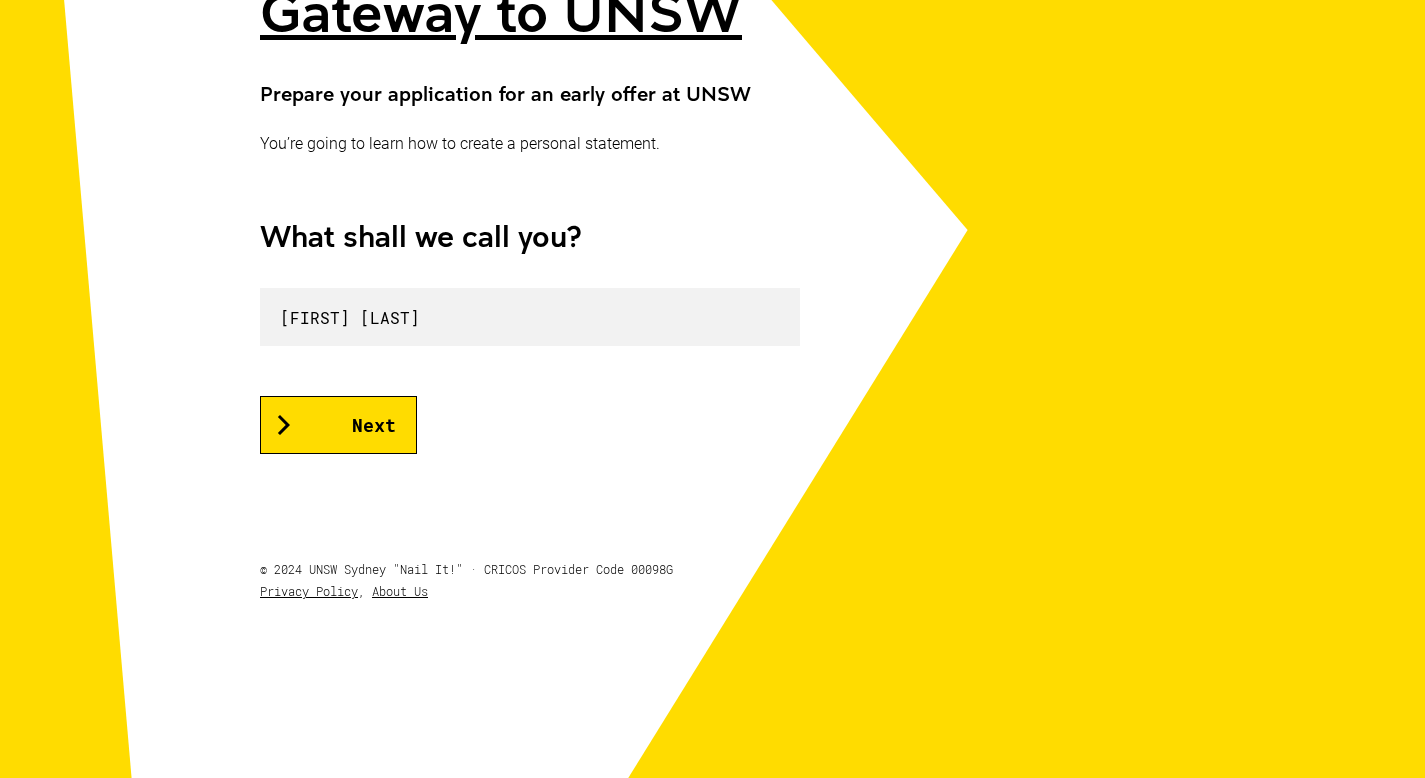 click on "Next" at bounding box center [338, 425] 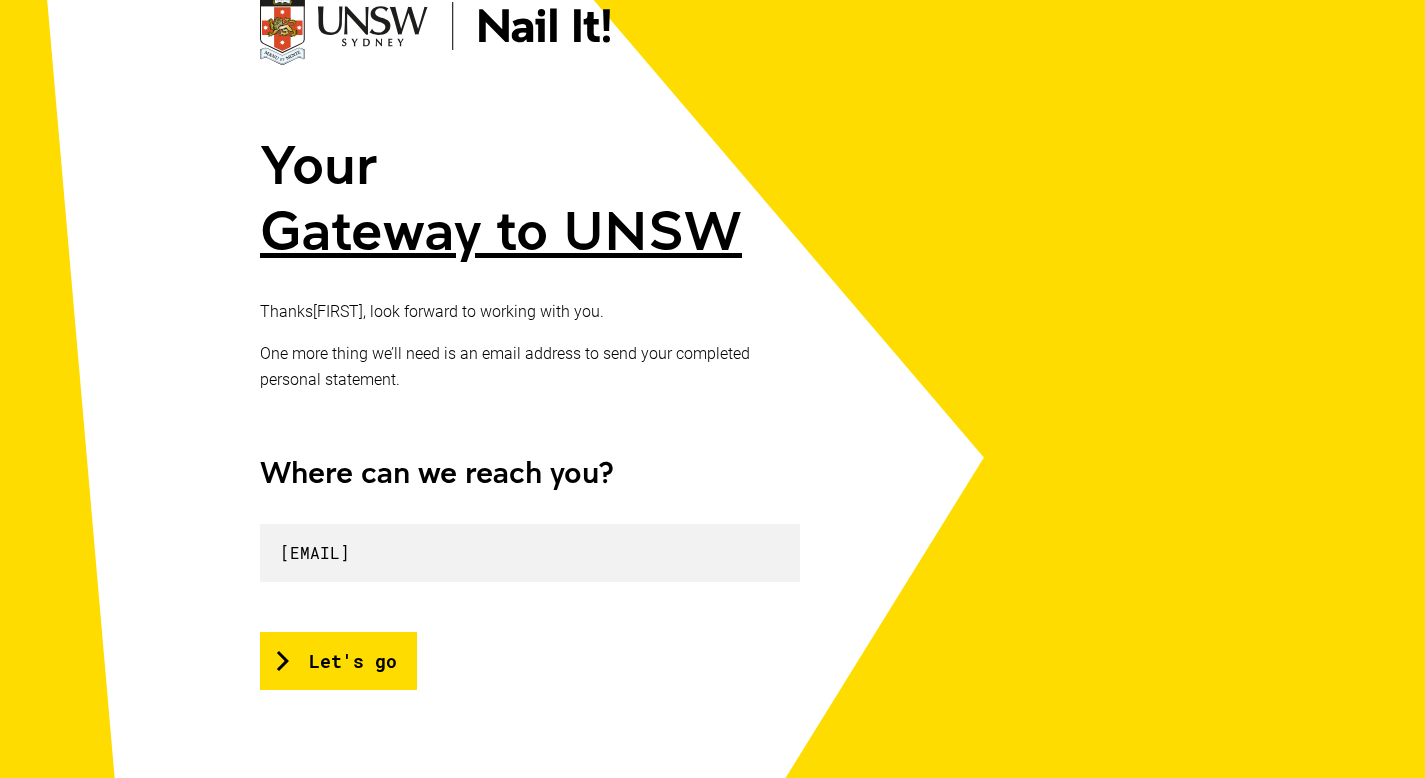 scroll, scrollTop: 389, scrollLeft: 0, axis: vertical 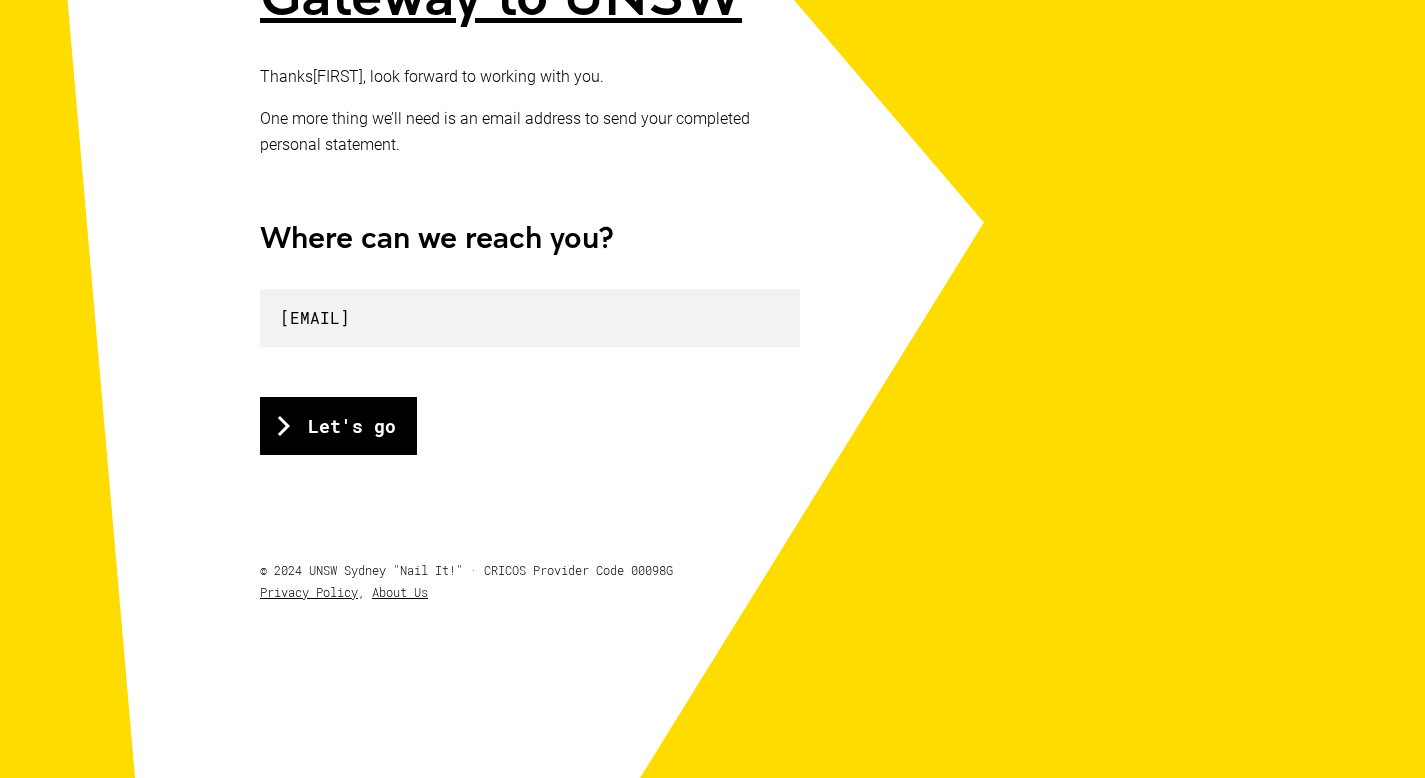 click on "Let's go" at bounding box center (338, 426) 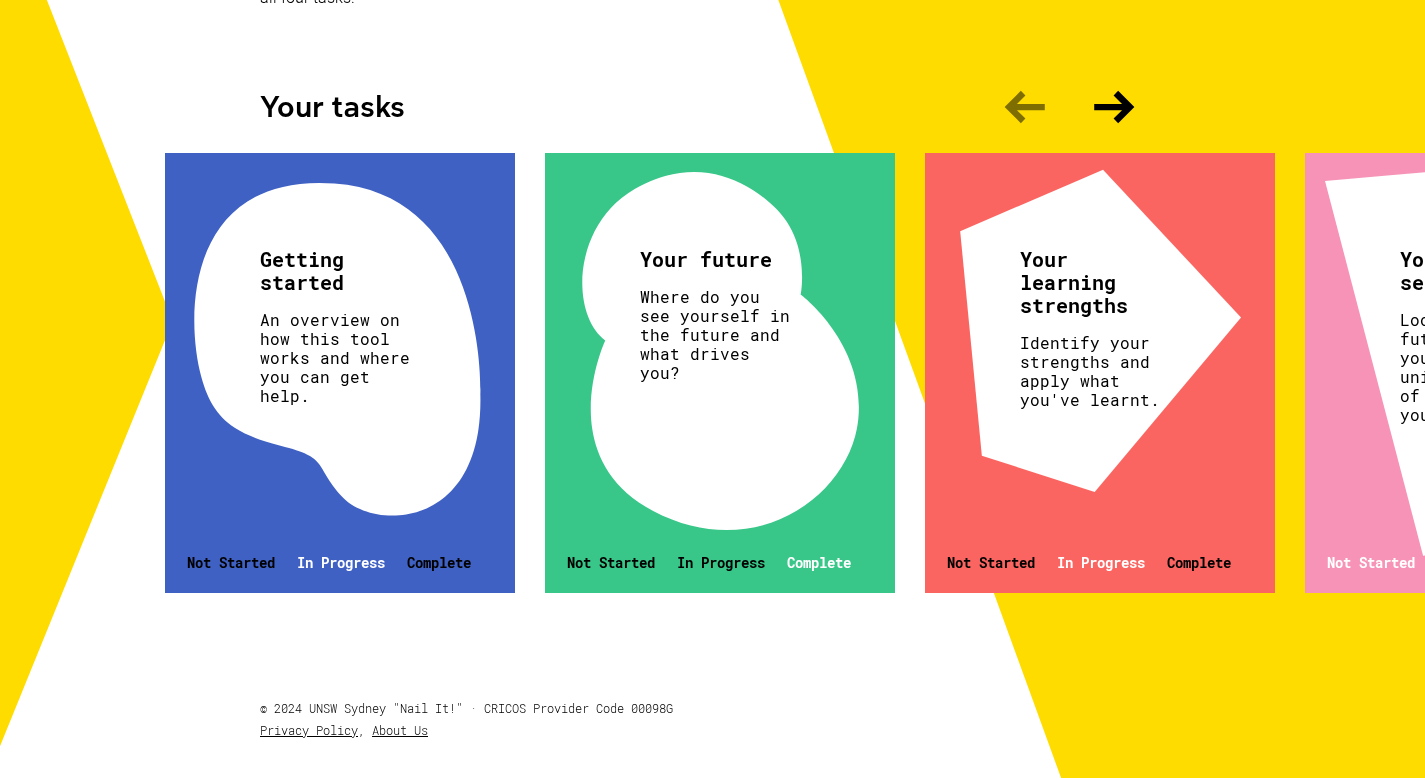scroll, scrollTop: 604, scrollLeft: 0, axis: vertical 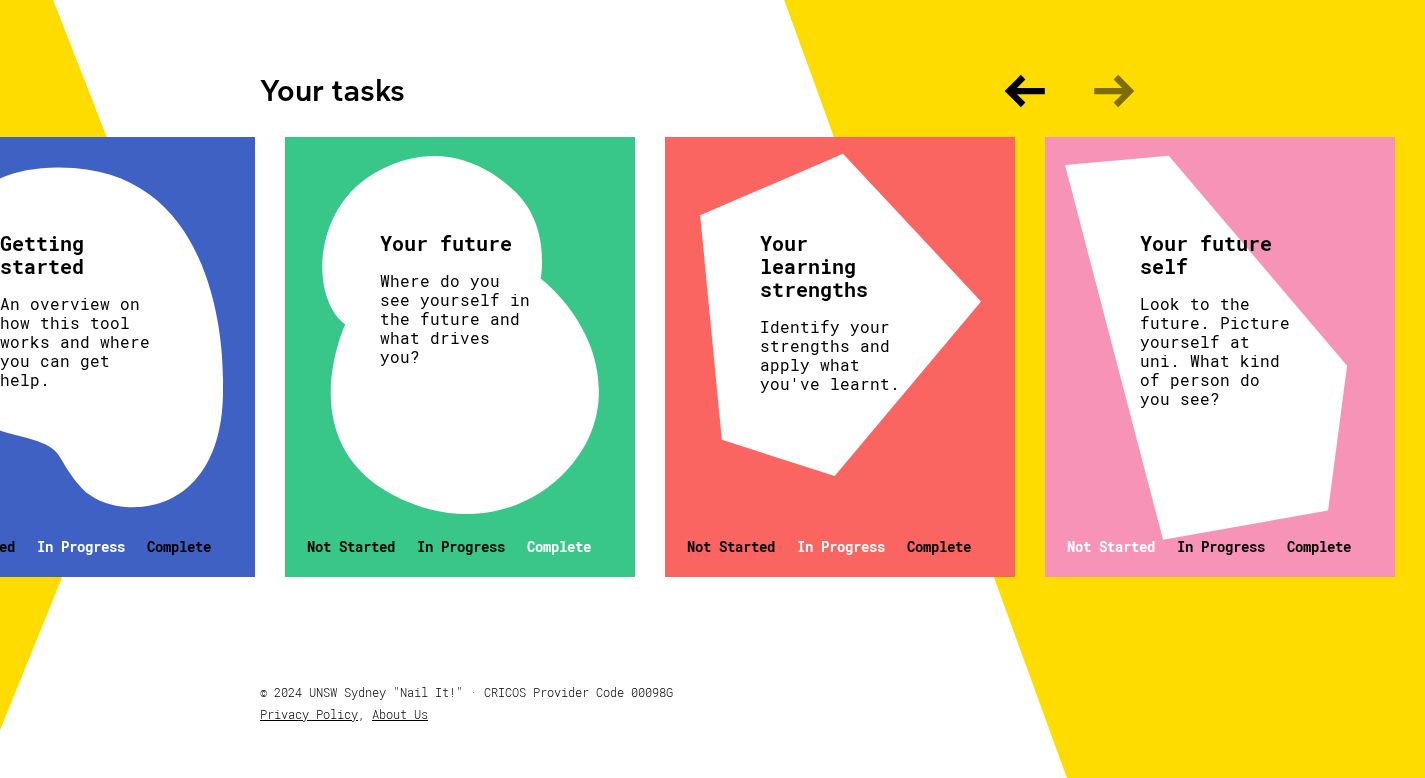 click on "Getting started An overview on how this tool works and where you can get help. Not Started In Progress Complete" at bounding box center (80, 357) 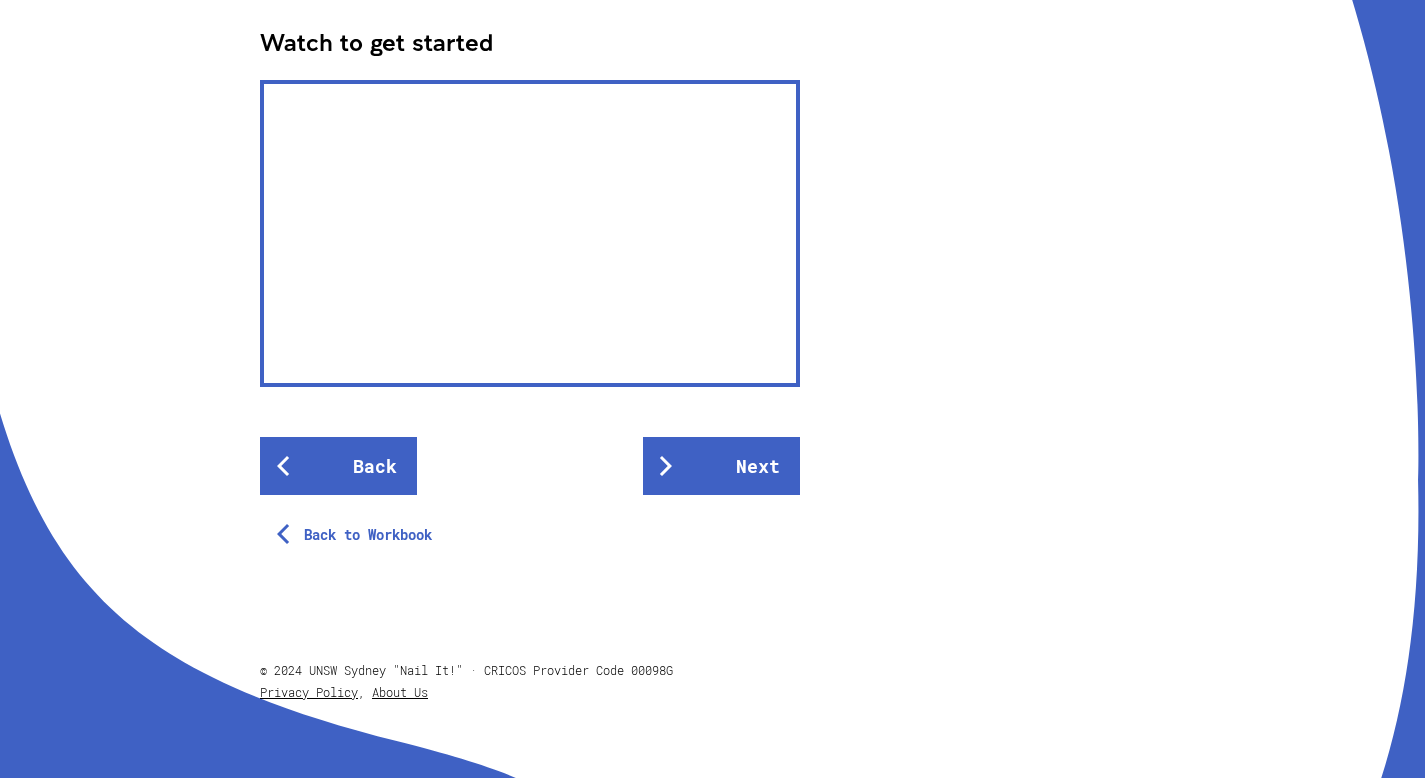 scroll, scrollTop: 658, scrollLeft: 0, axis: vertical 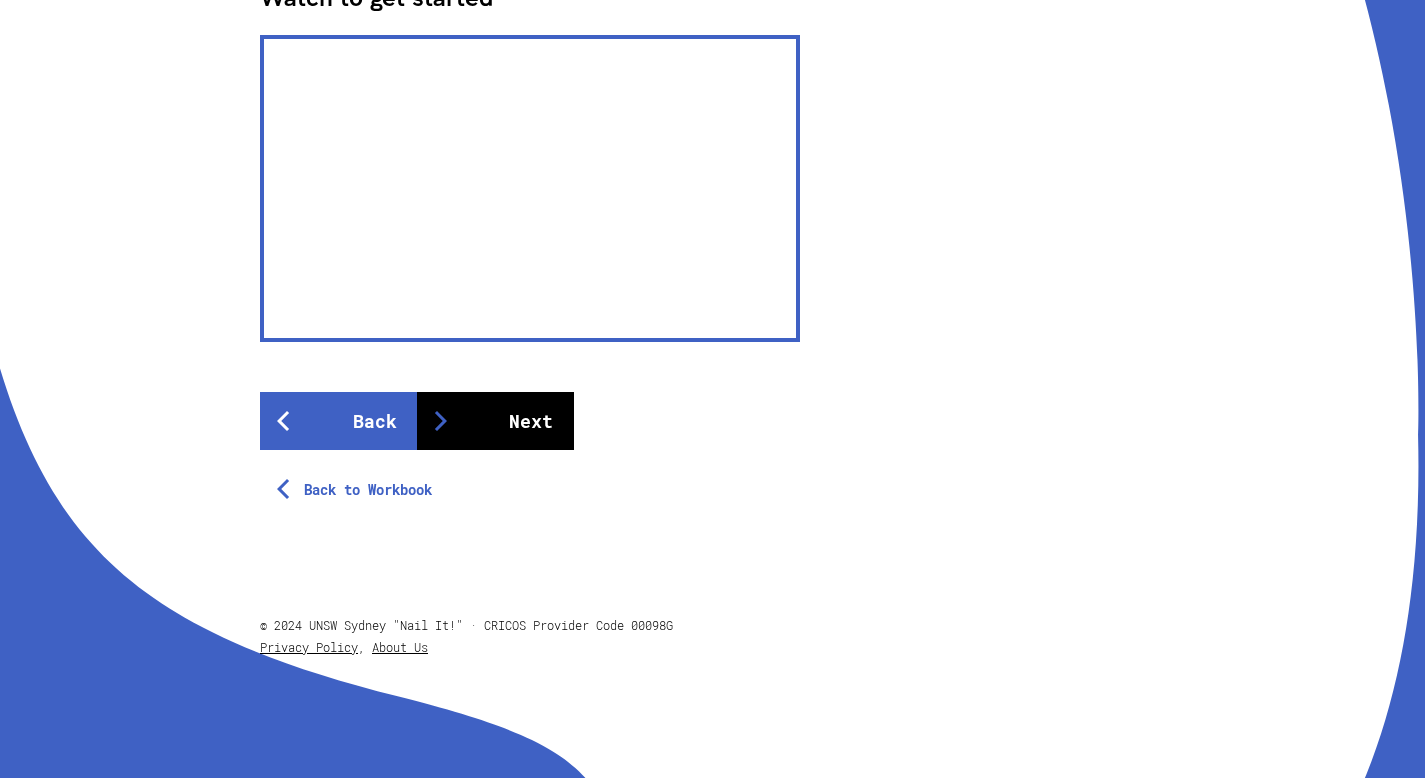 click on "Next" at bounding box center (495, 421) 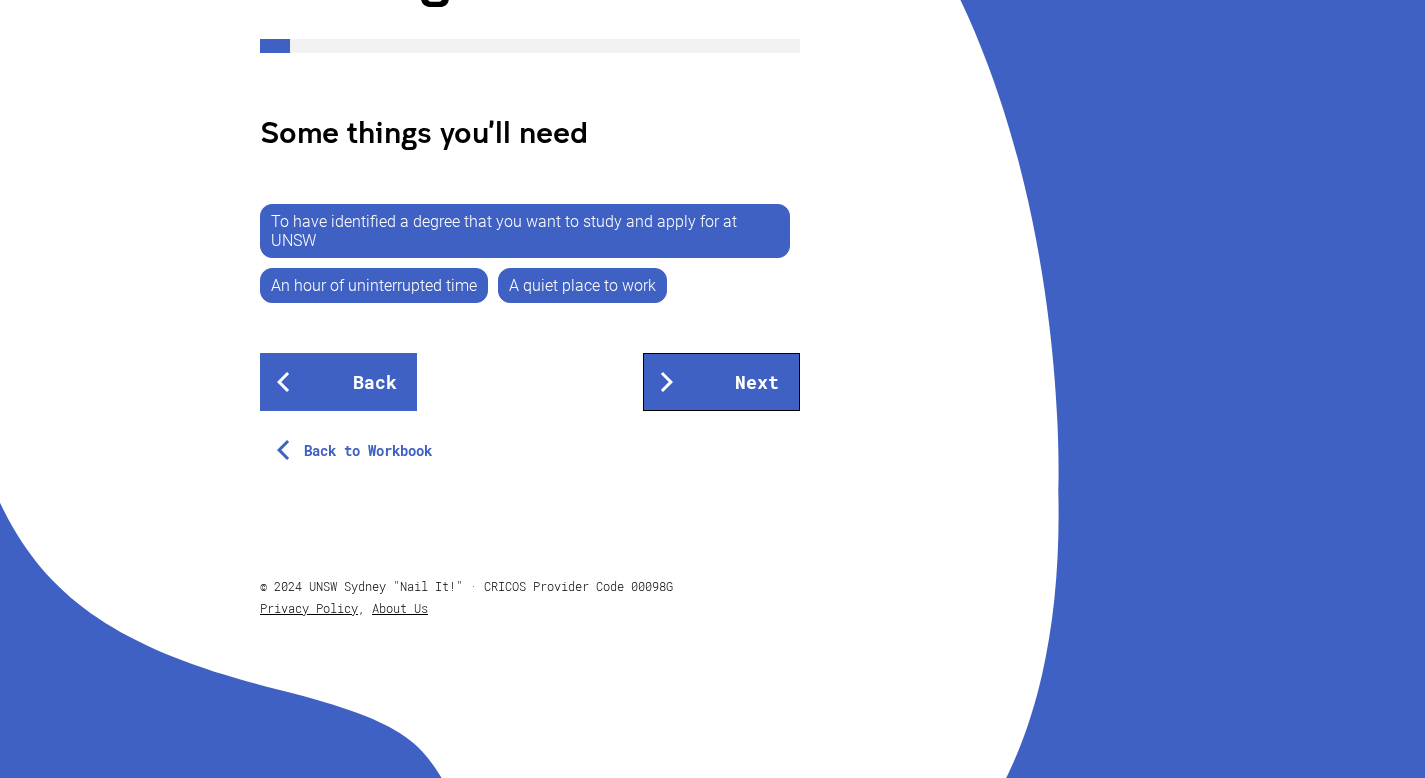 scroll, scrollTop: 359, scrollLeft: 0, axis: vertical 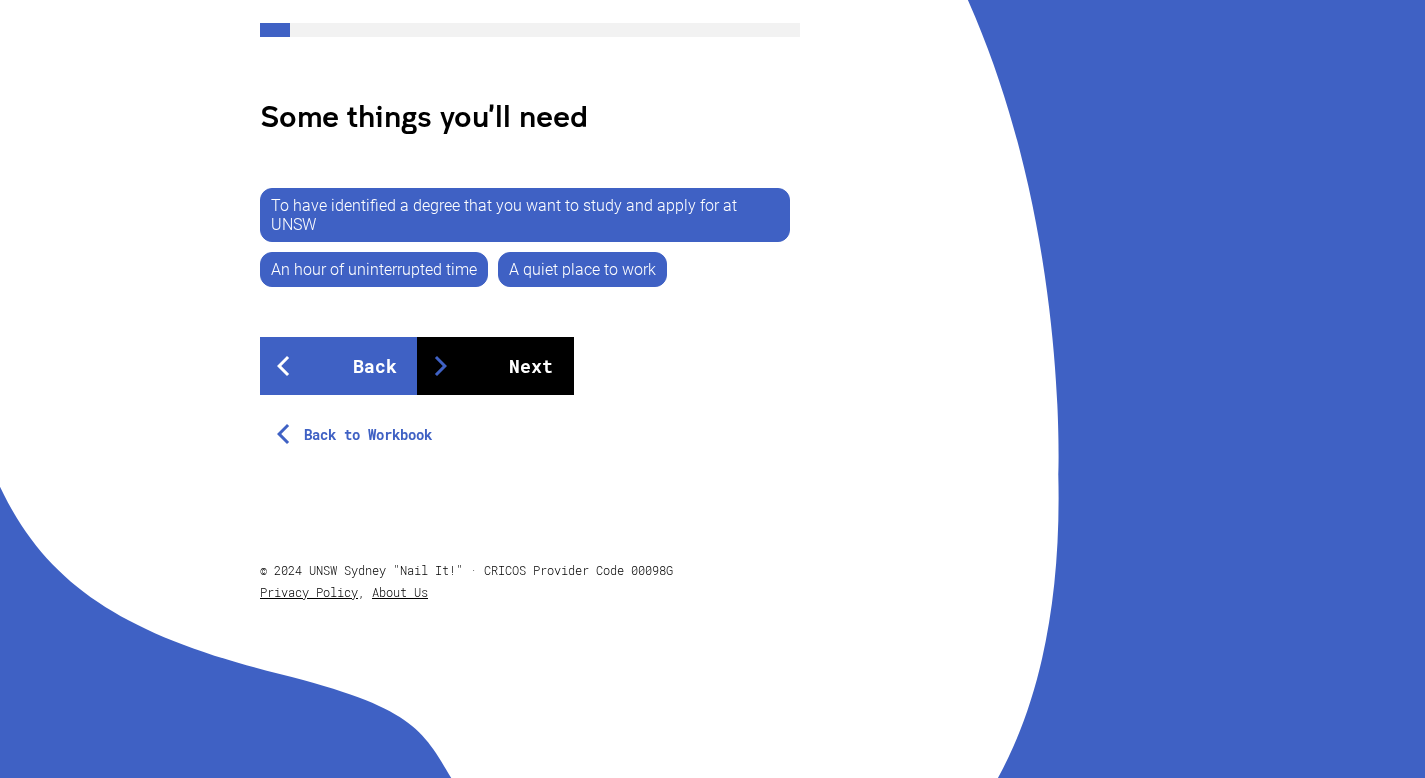 click on "Next" at bounding box center [495, 366] 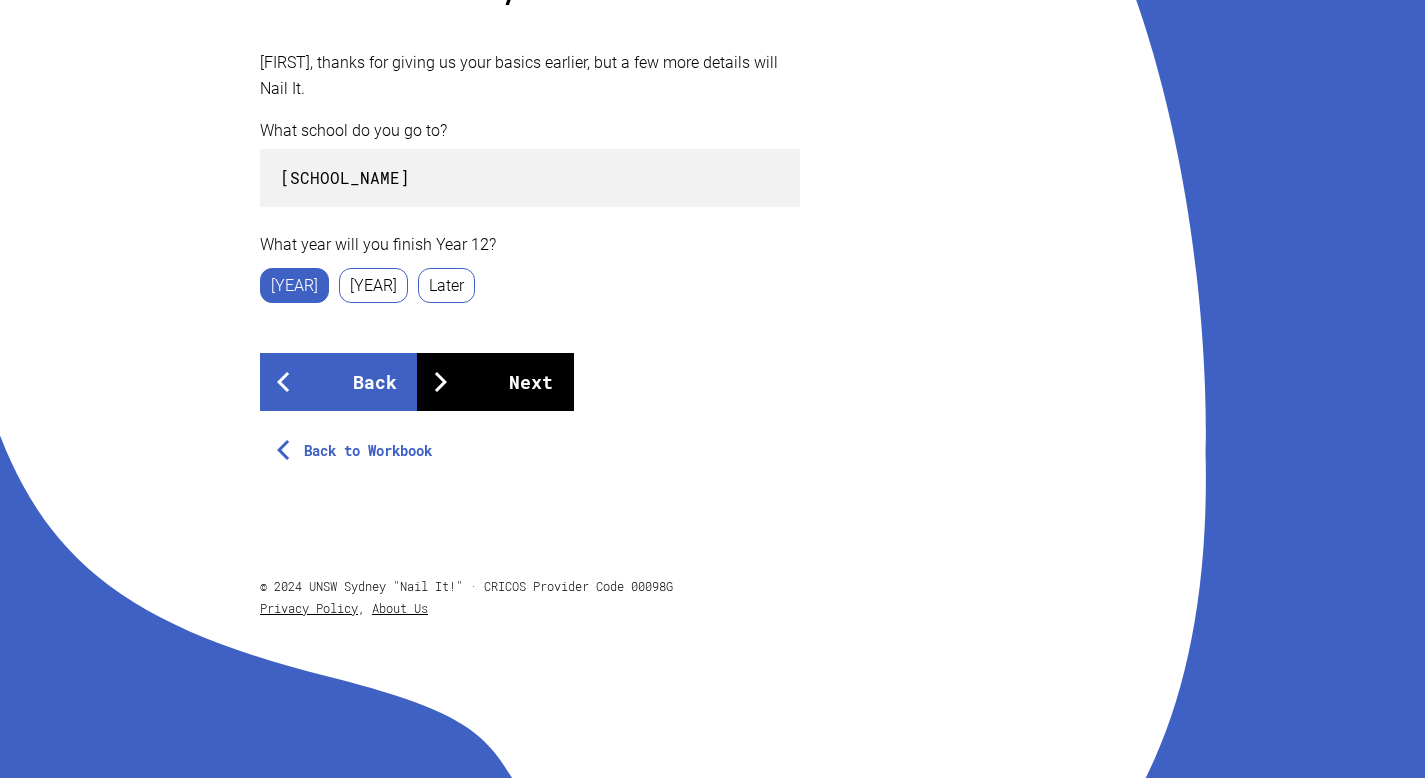 scroll, scrollTop: 504, scrollLeft: 0, axis: vertical 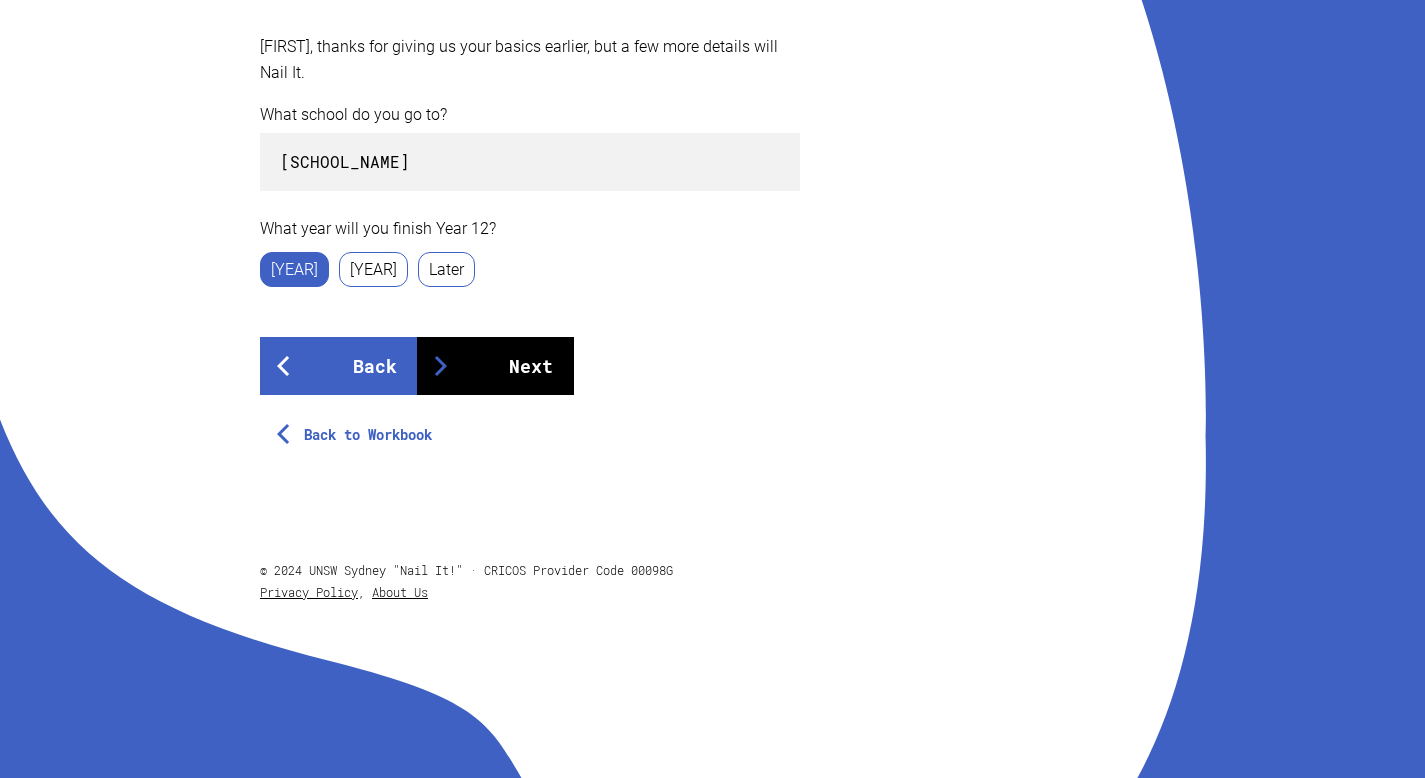 click on "Next" at bounding box center [495, 366] 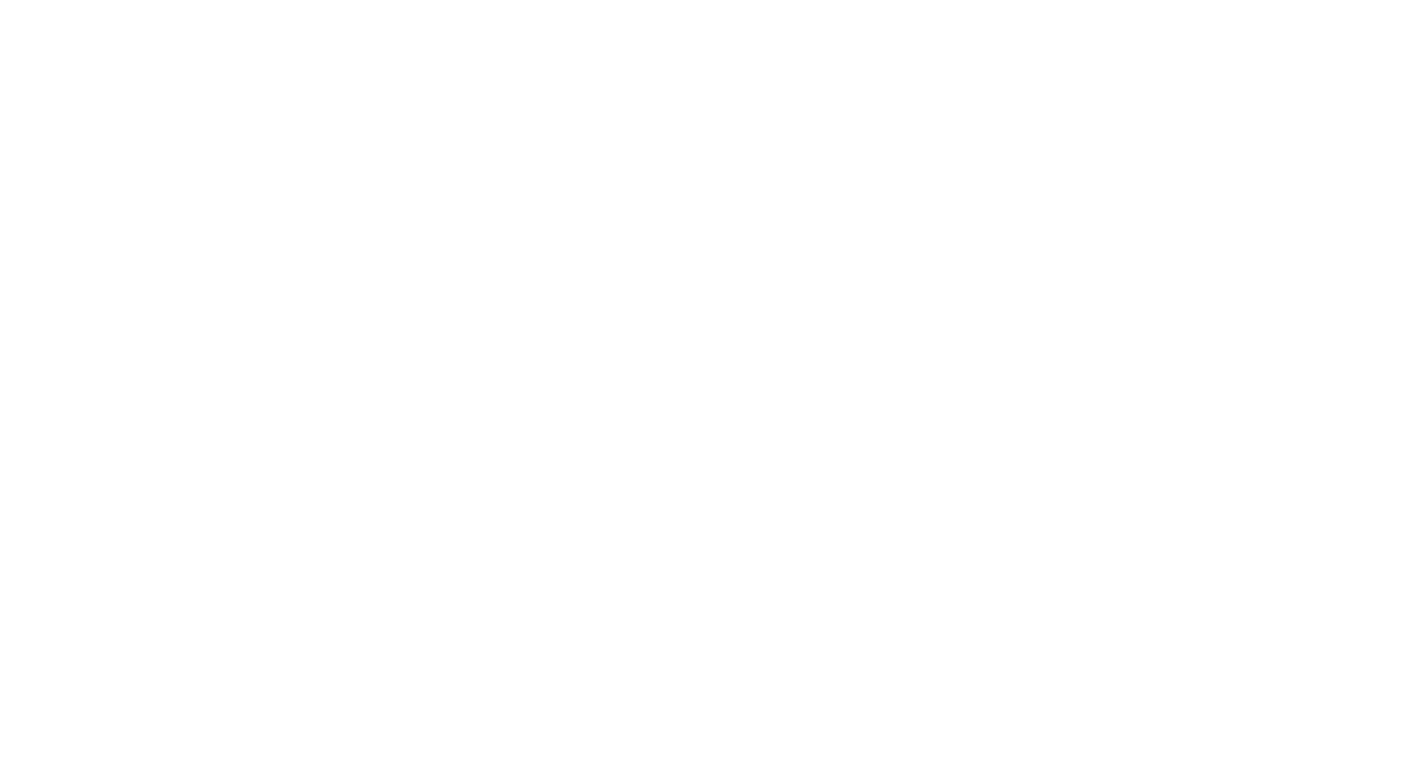 scroll, scrollTop: 0, scrollLeft: 0, axis: both 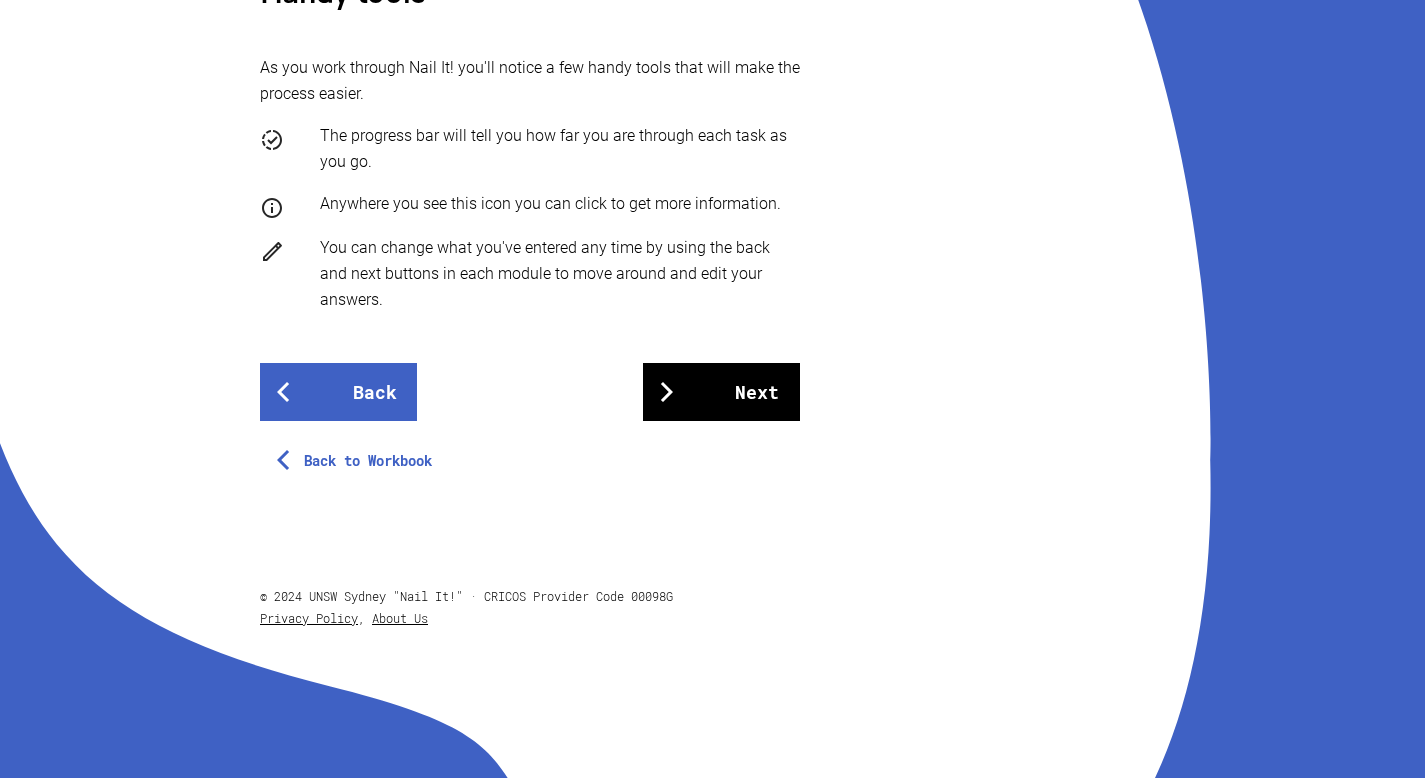 click on "Next" at bounding box center (721, 392) 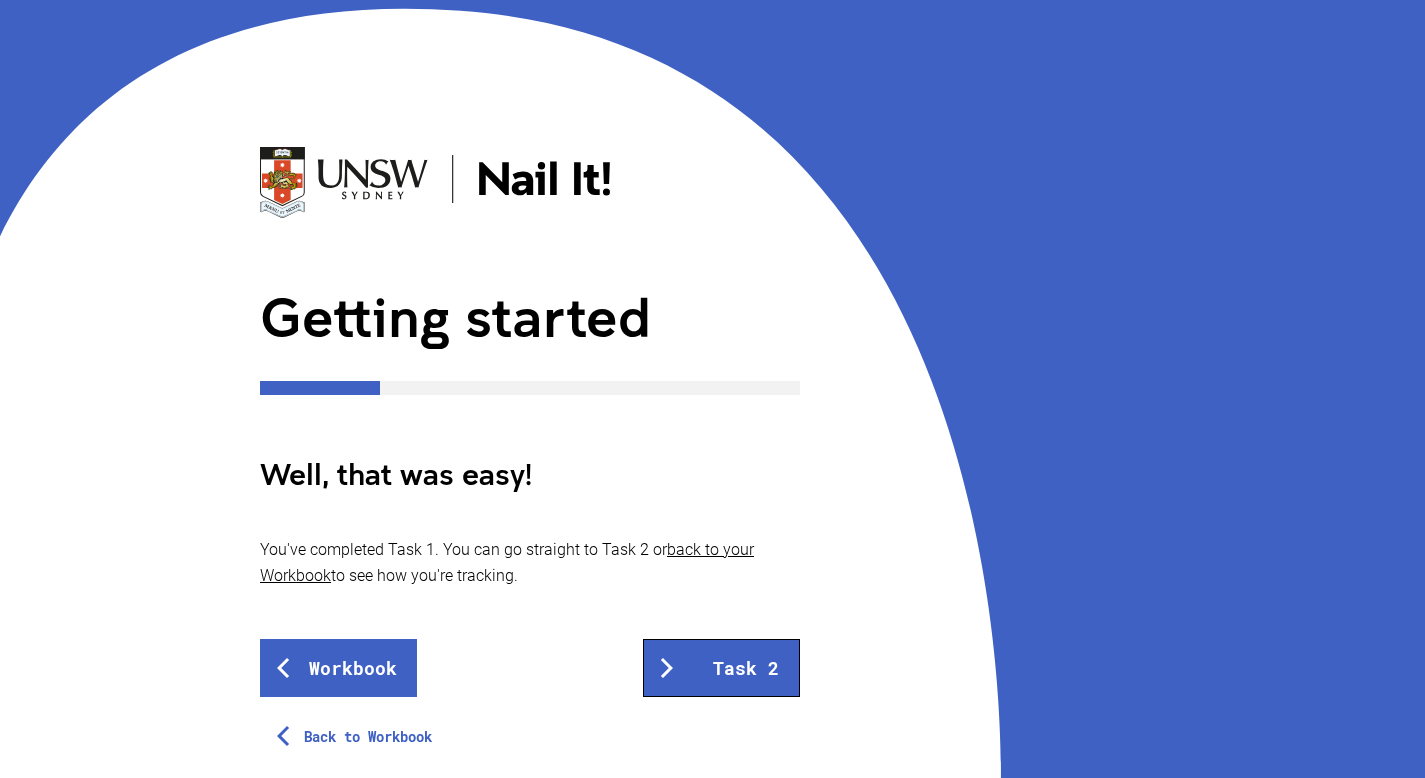 scroll, scrollTop: 172, scrollLeft: 0, axis: vertical 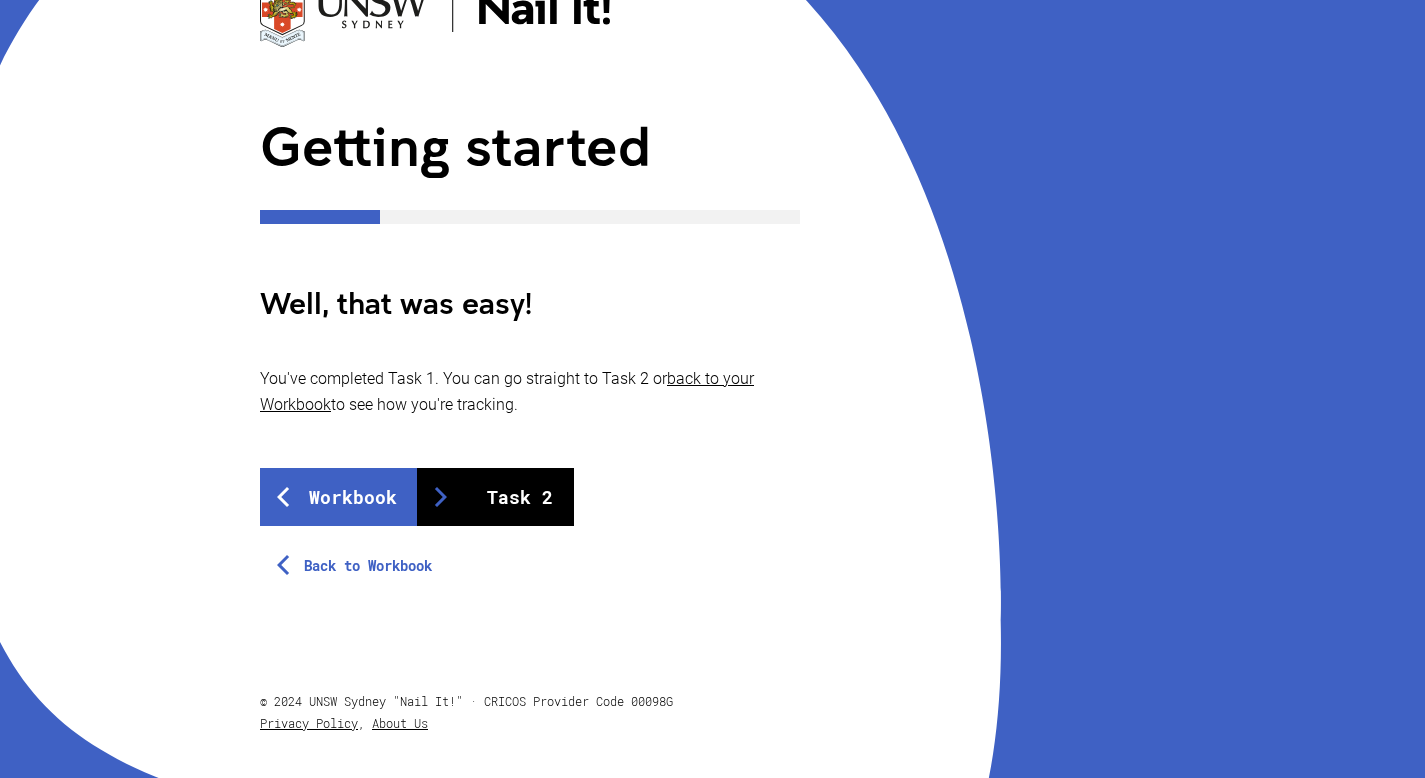 click on "Task 2" at bounding box center (495, 497) 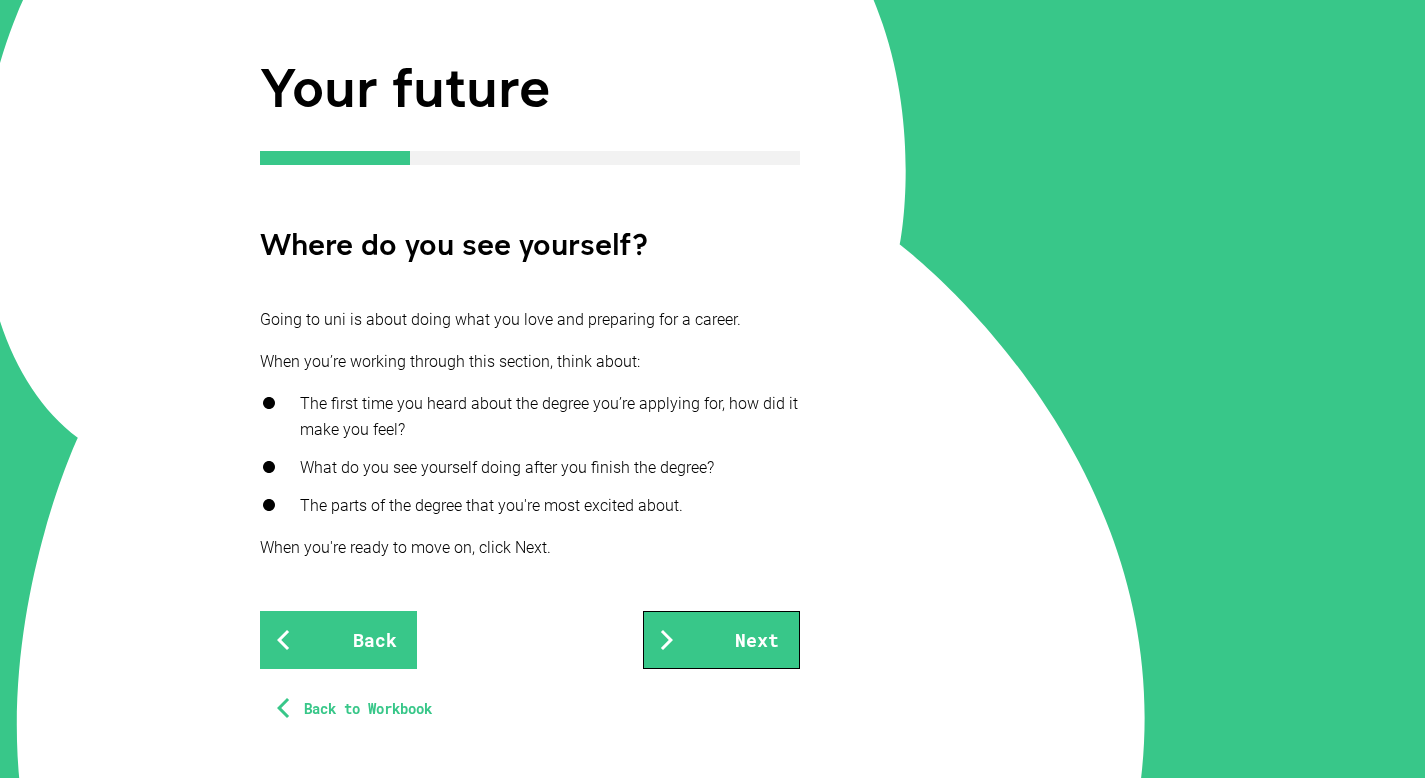 scroll, scrollTop: 318, scrollLeft: 0, axis: vertical 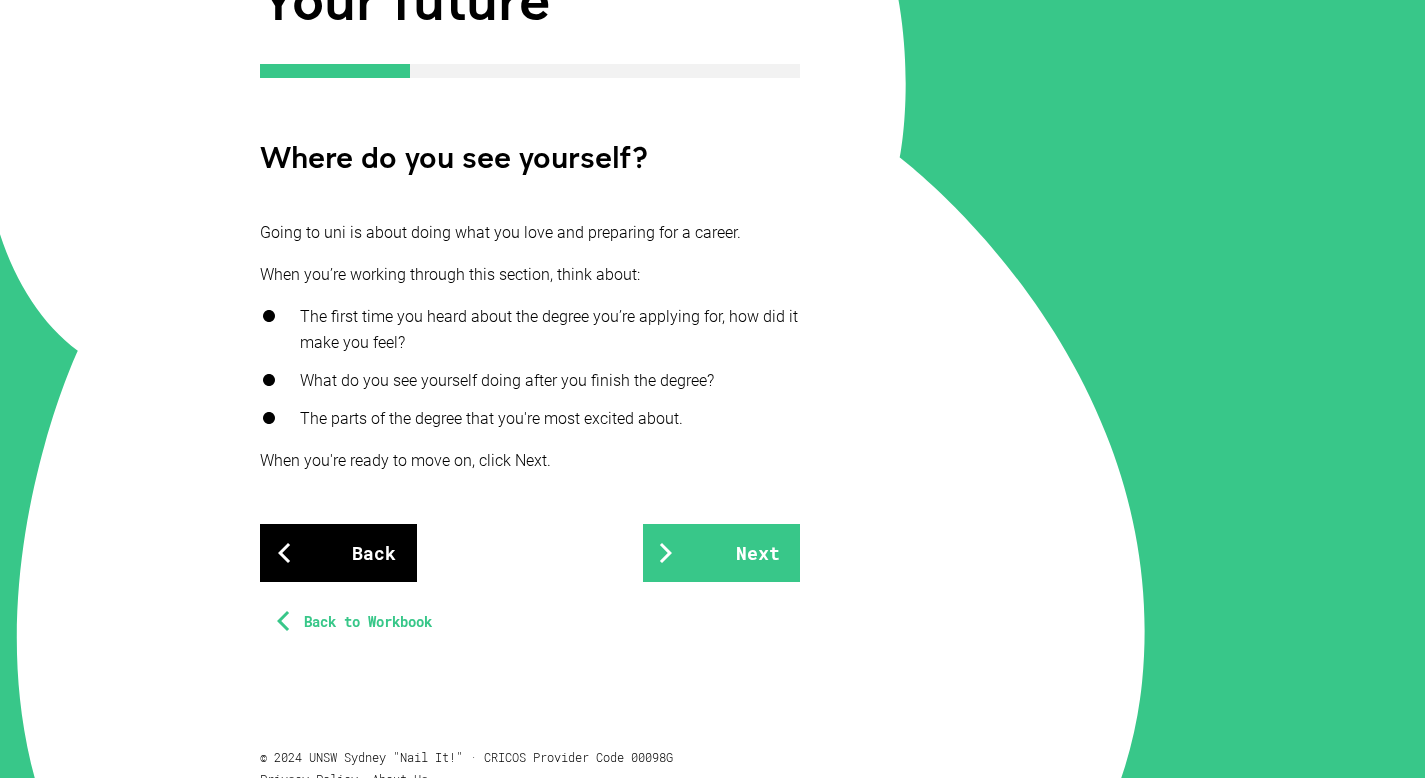 click on "Back" at bounding box center (338, 553) 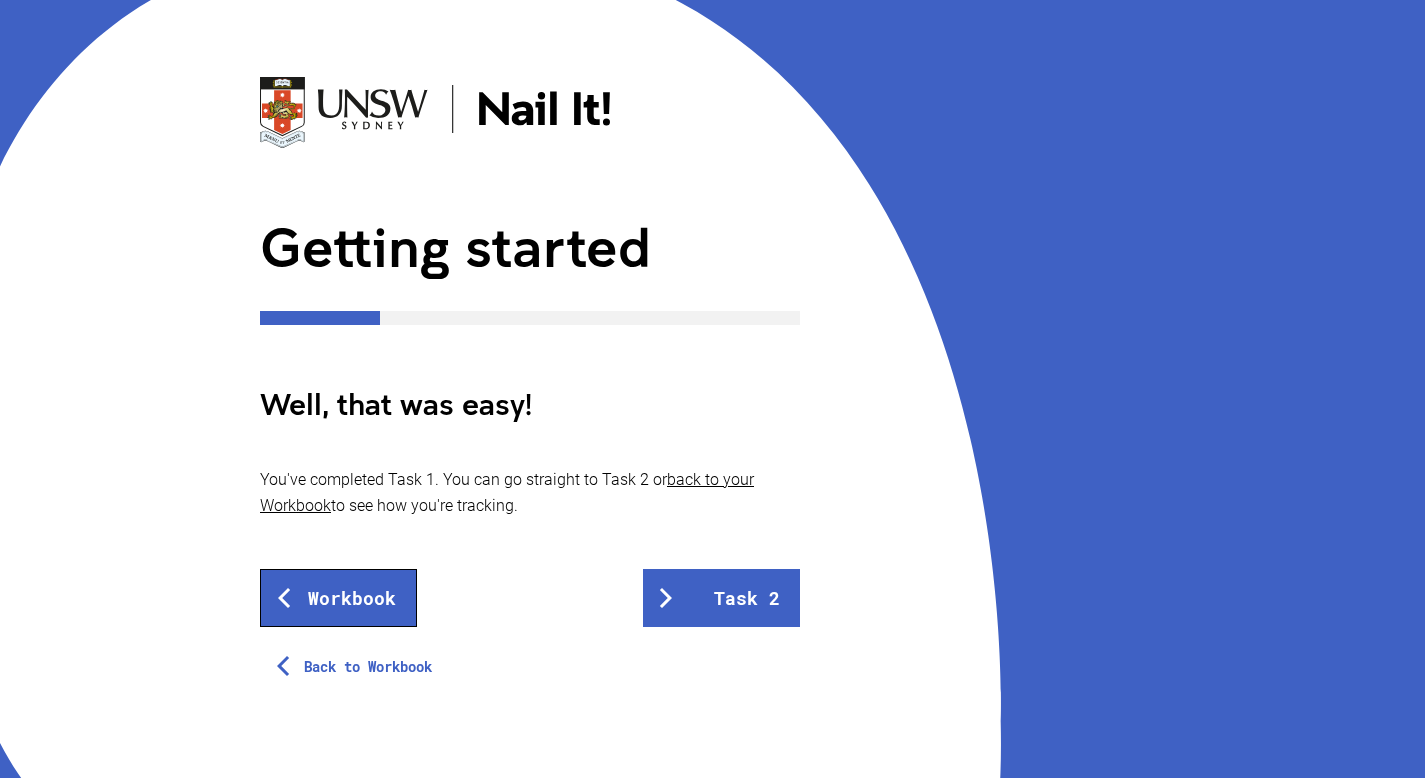 scroll, scrollTop: 137, scrollLeft: 0, axis: vertical 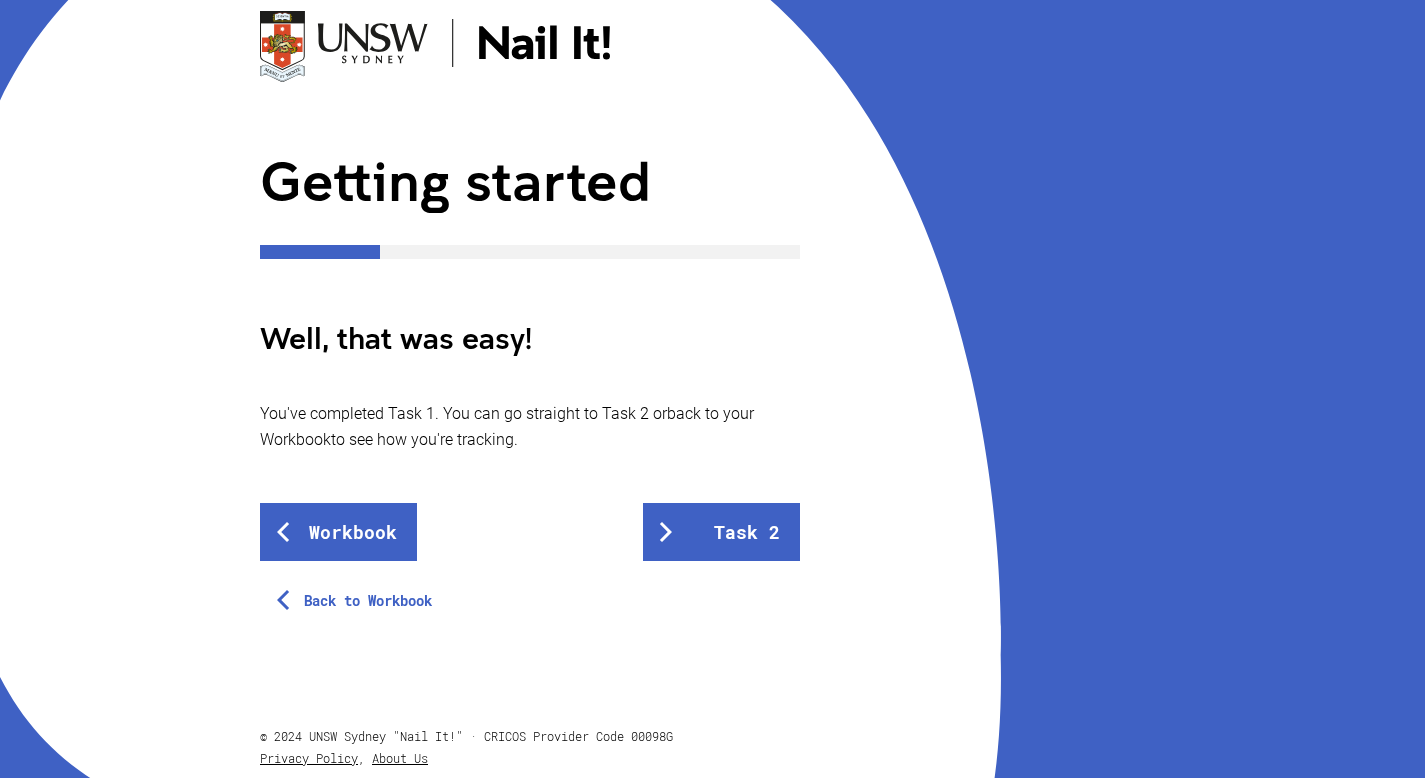 click on "back to your Workbook" at bounding box center (507, 426) 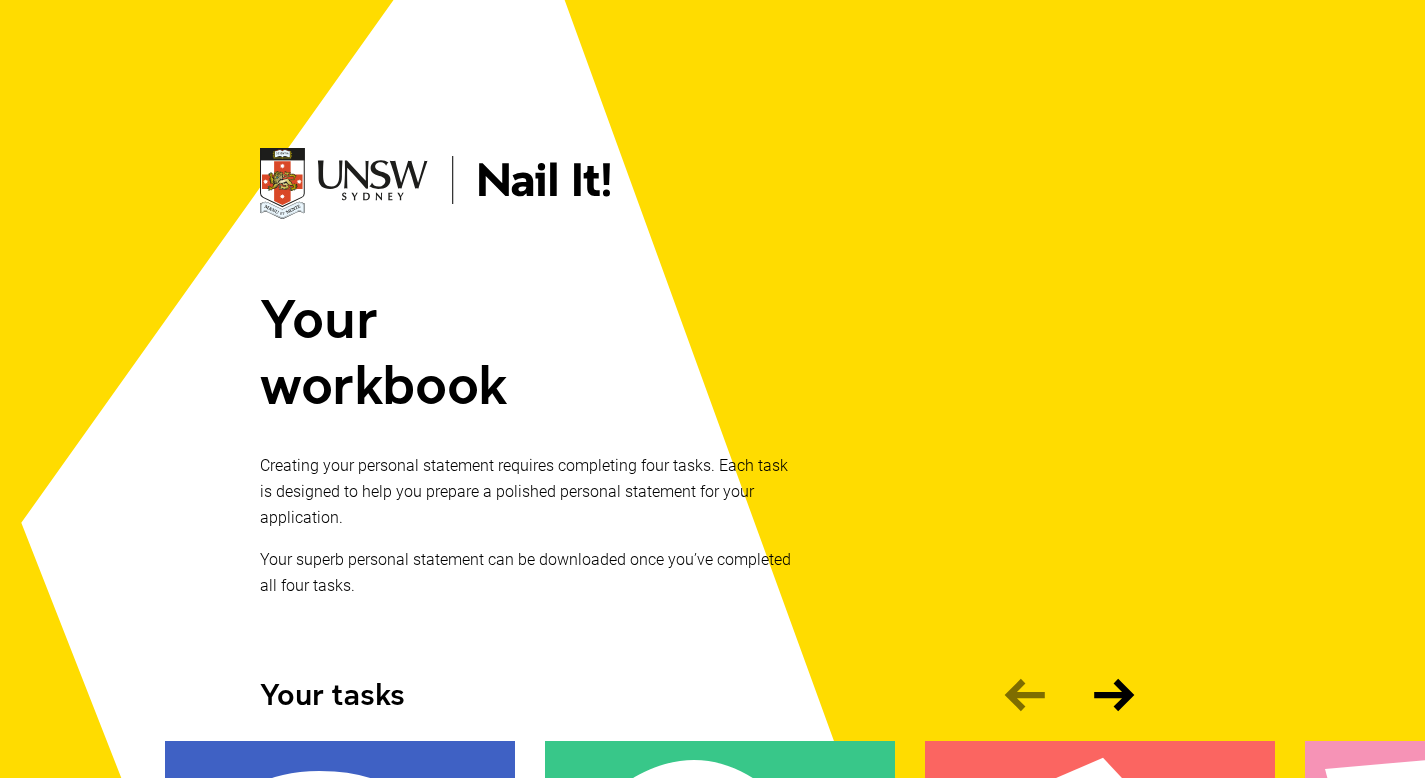 scroll, scrollTop: 420, scrollLeft: 0, axis: vertical 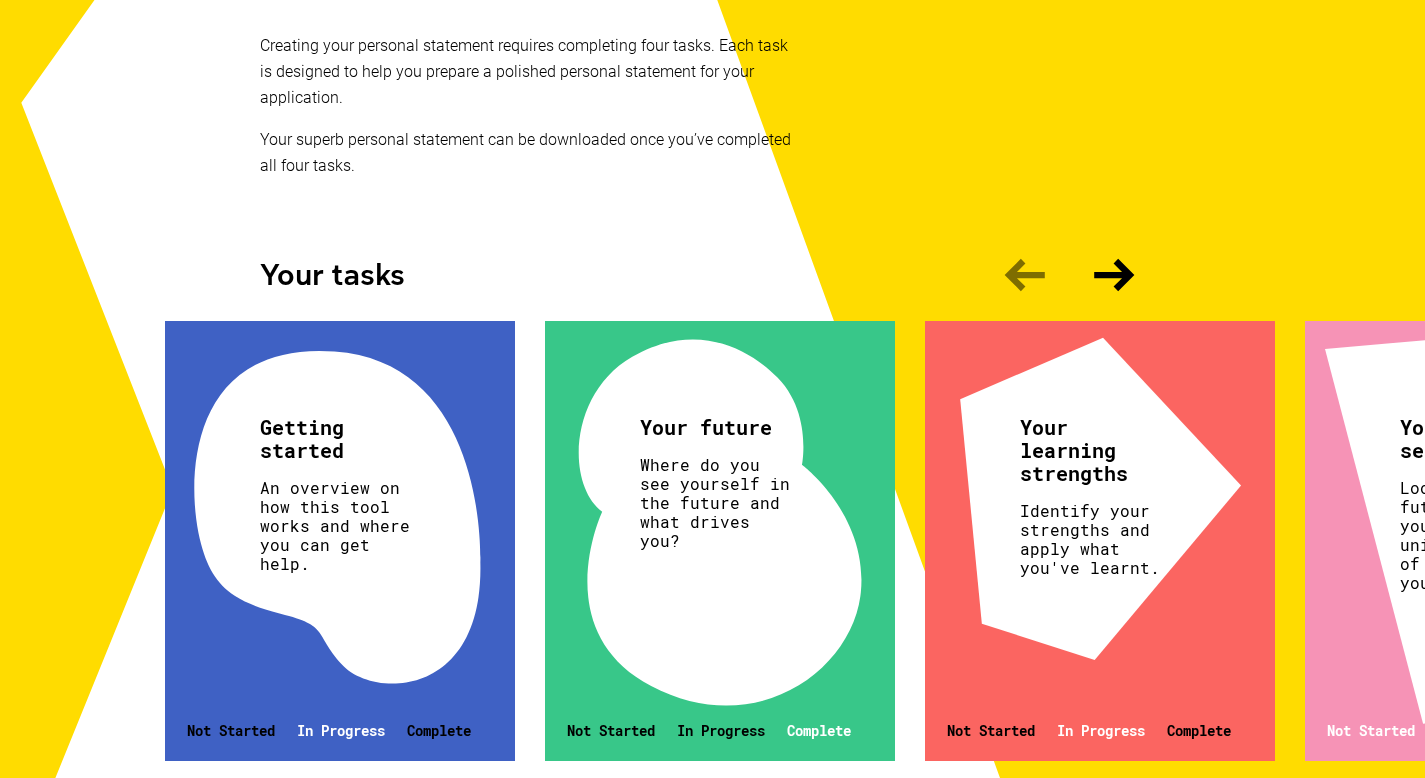 click on "Where do you see yourself in the future and what drives you?" at bounding box center (337, 525) 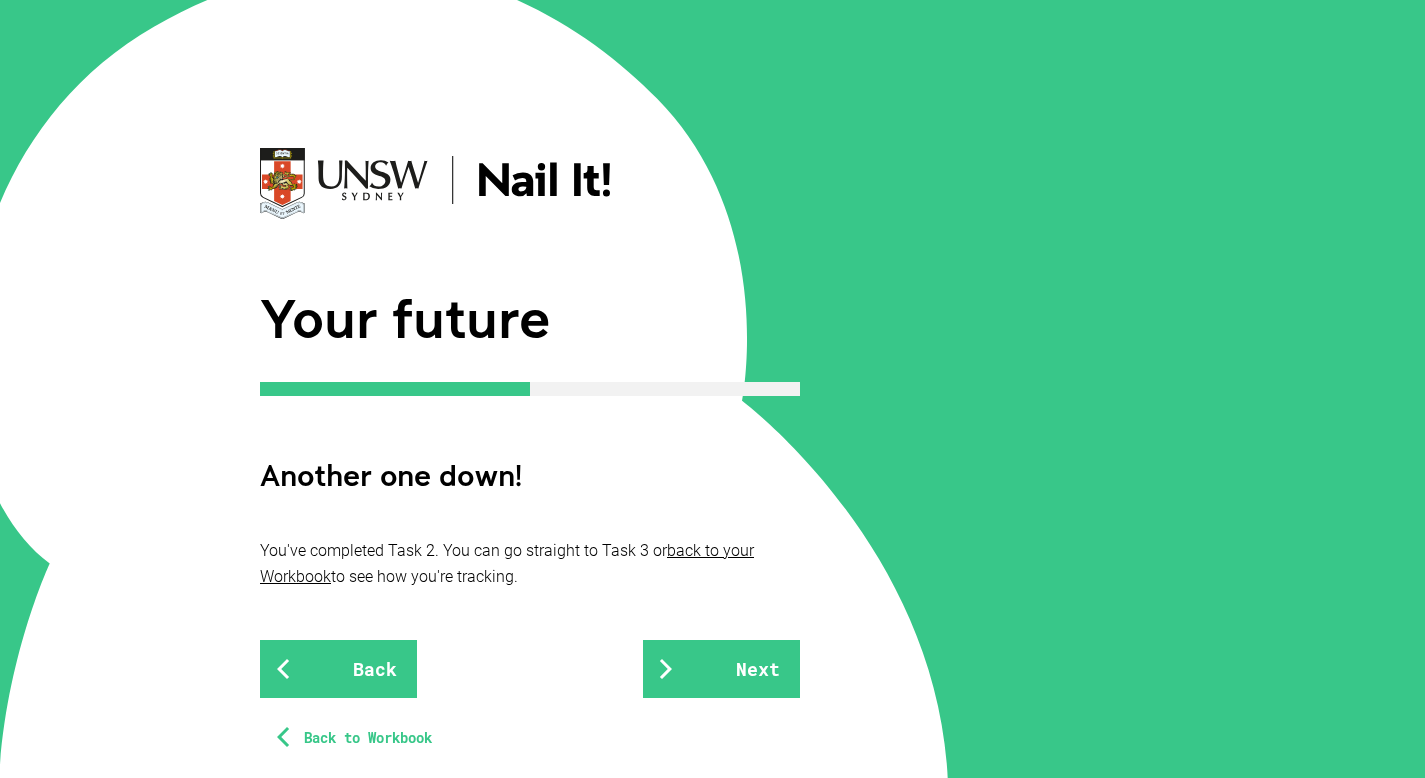 scroll, scrollTop: 239, scrollLeft: 0, axis: vertical 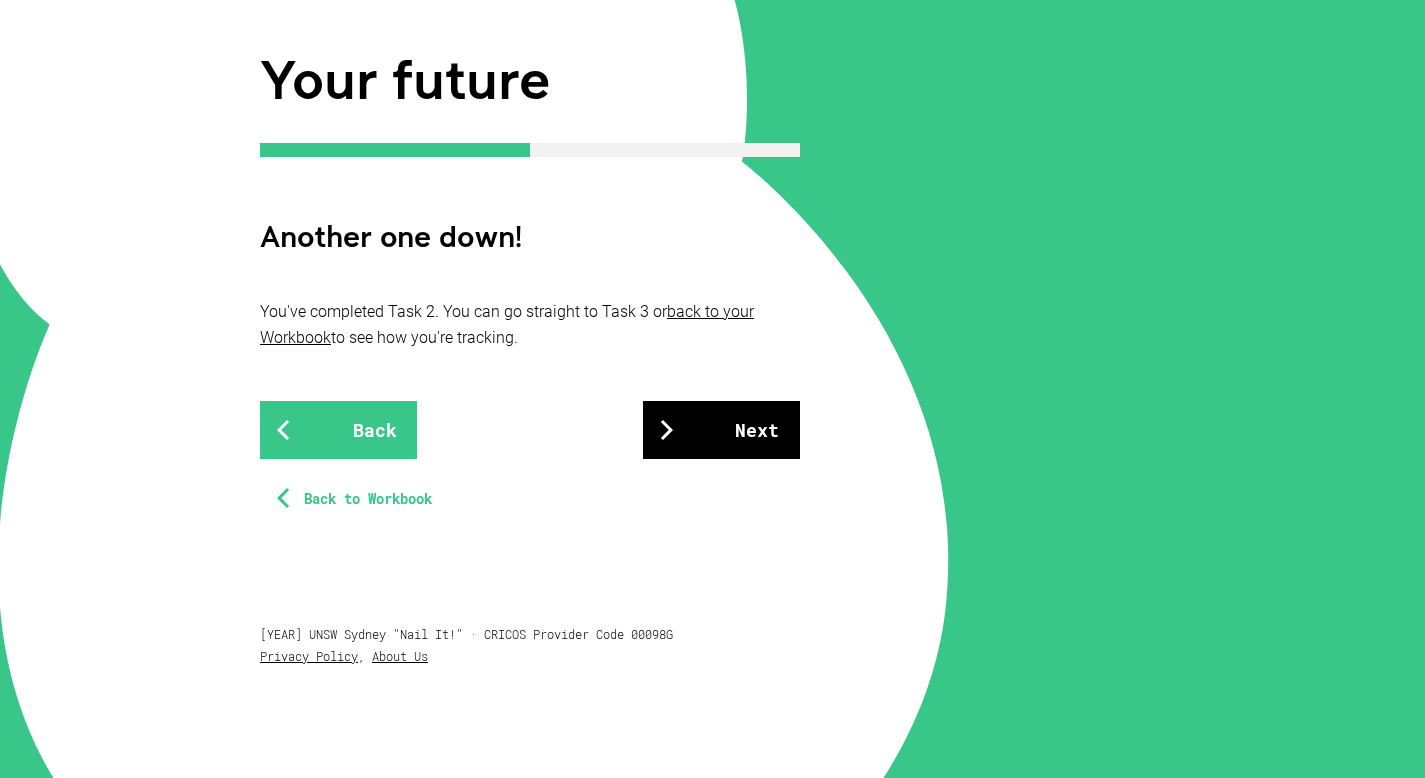 click on "Next" at bounding box center [721, 430] 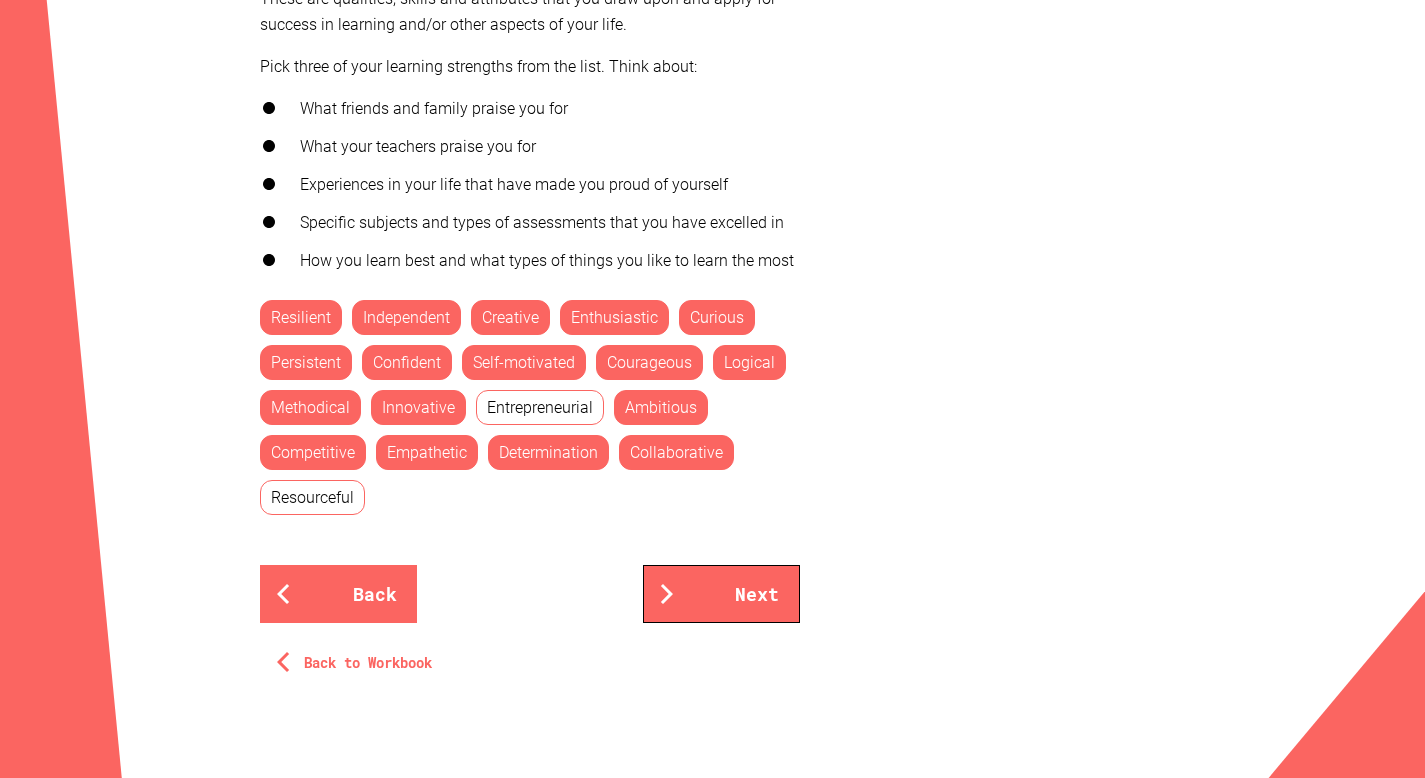 scroll, scrollTop: 896, scrollLeft: 0, axis: vertical 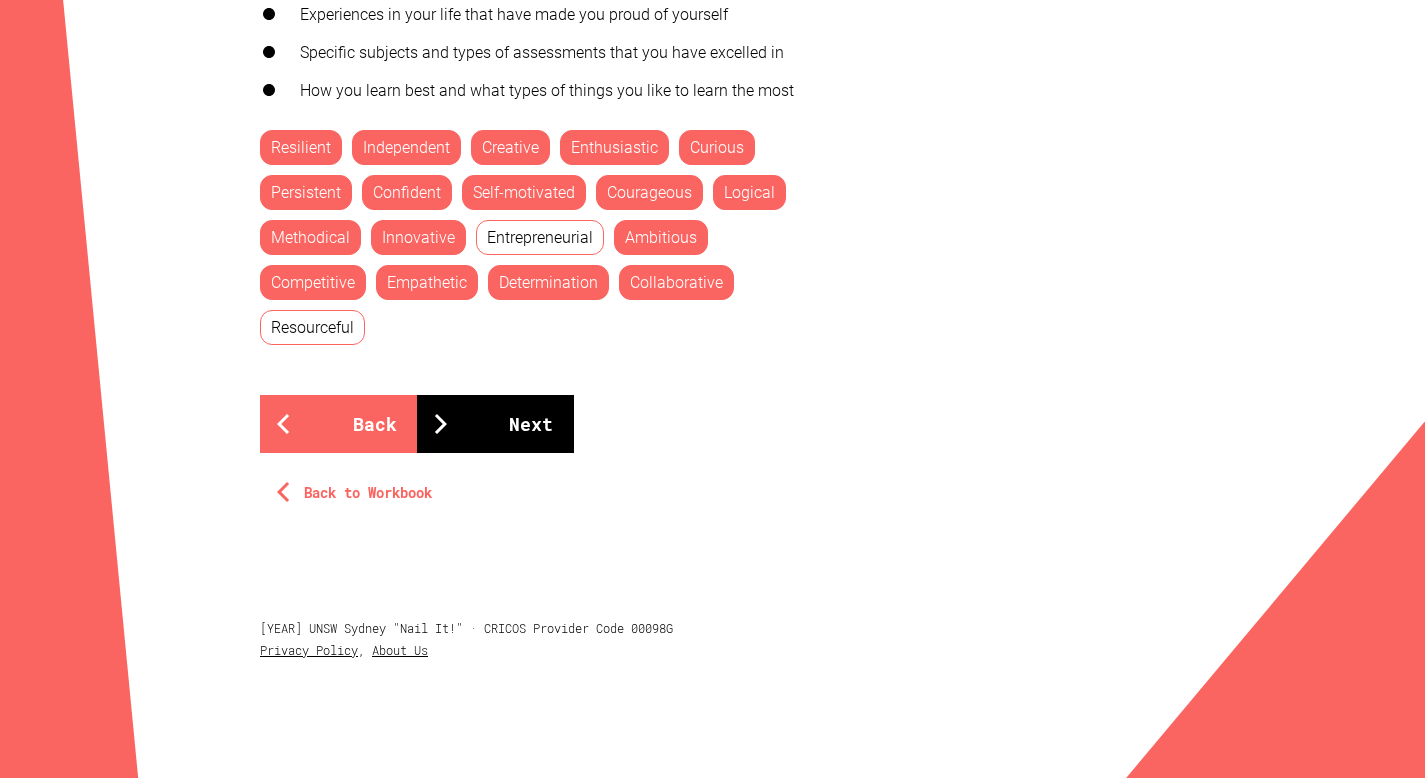click on "Next" at bounding box center [495, 424] 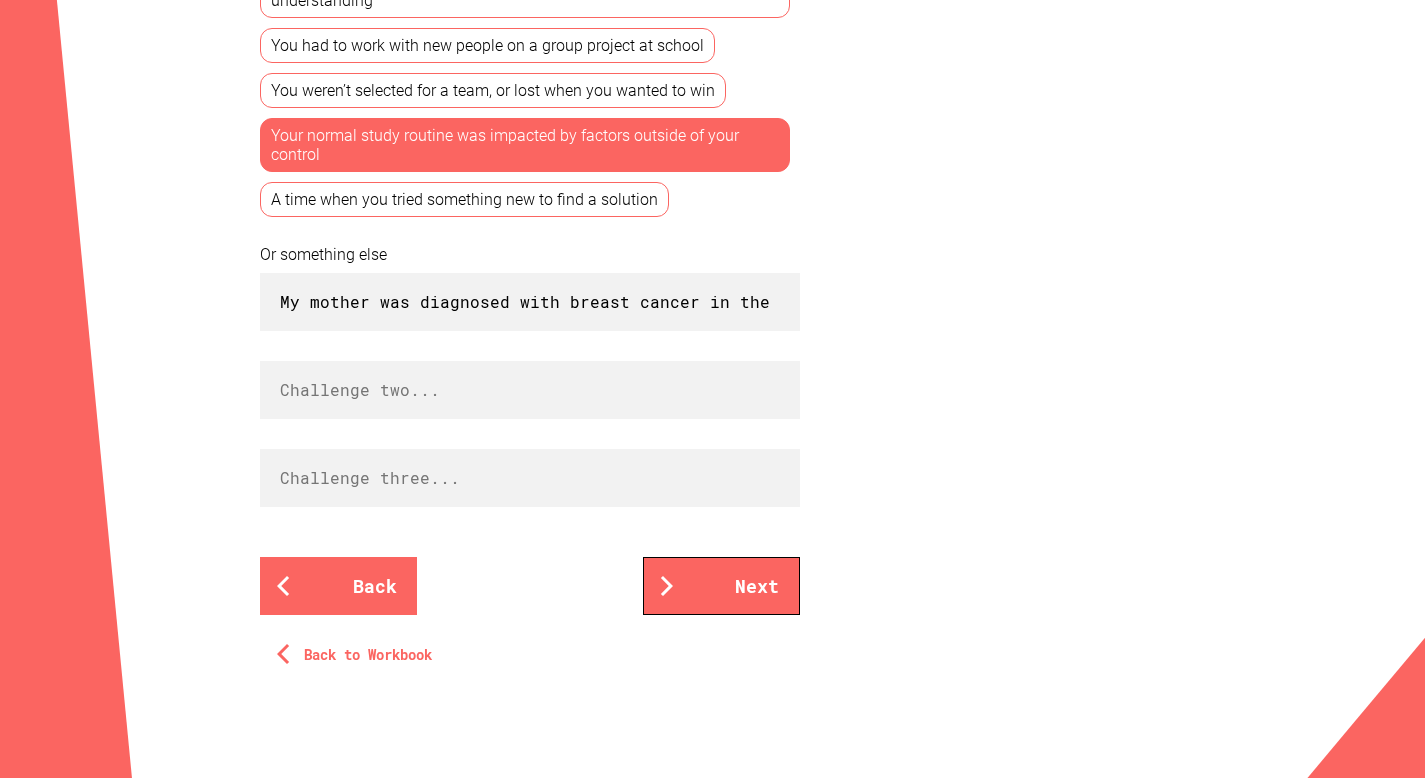 scroll, scrollTop: 807, scrollLeft: 0, axis: vertical 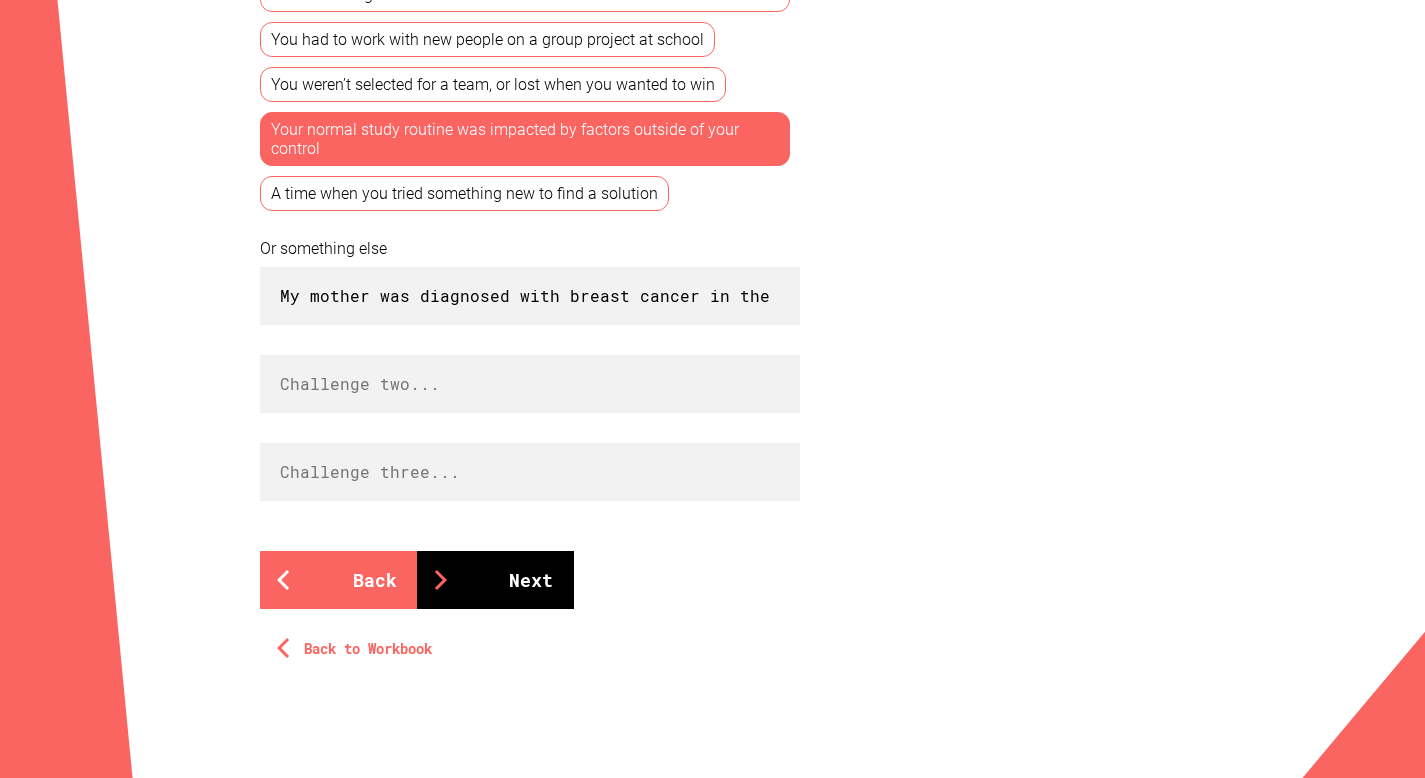 click on "Next" at bounding box center (495, 580) 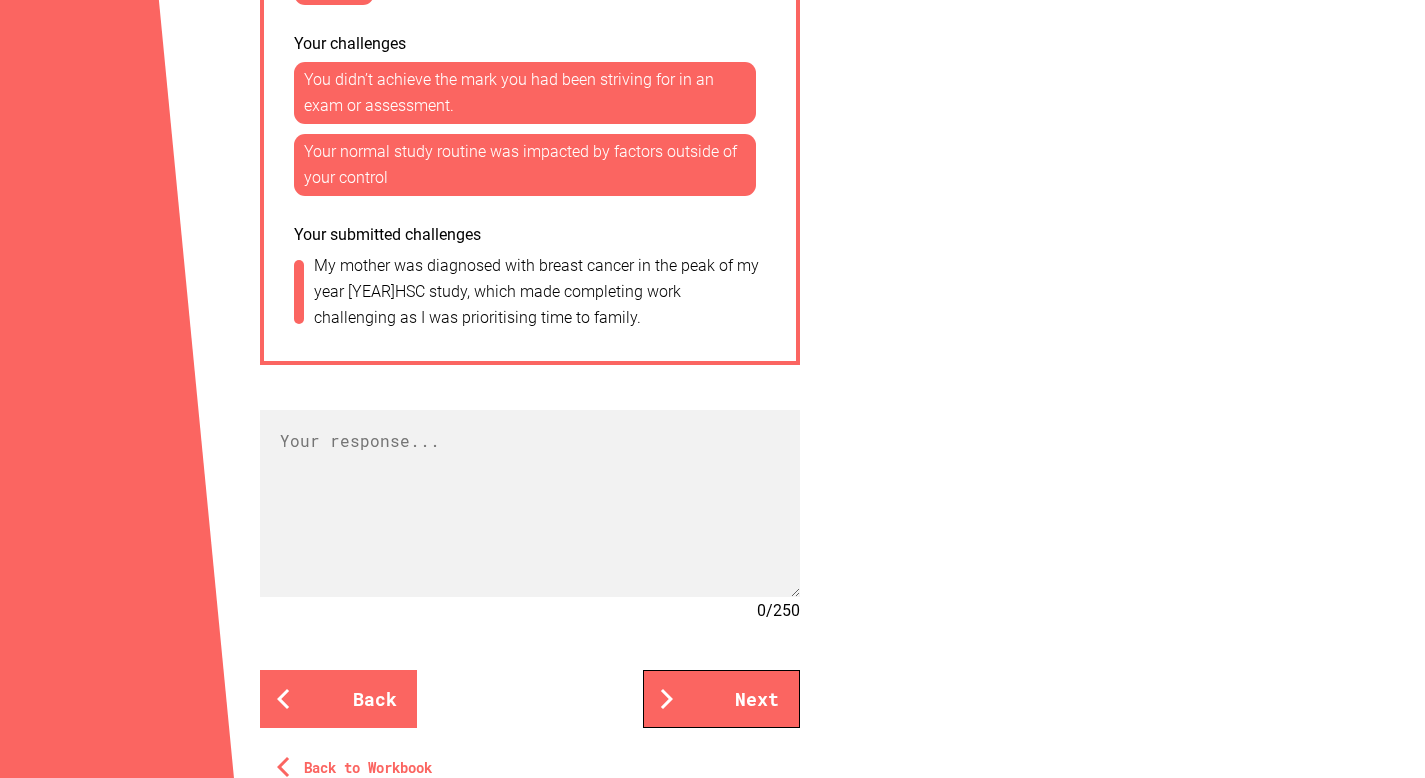 scroll, scrollTop: 1532, scrollLeft: 0, axis: vertical 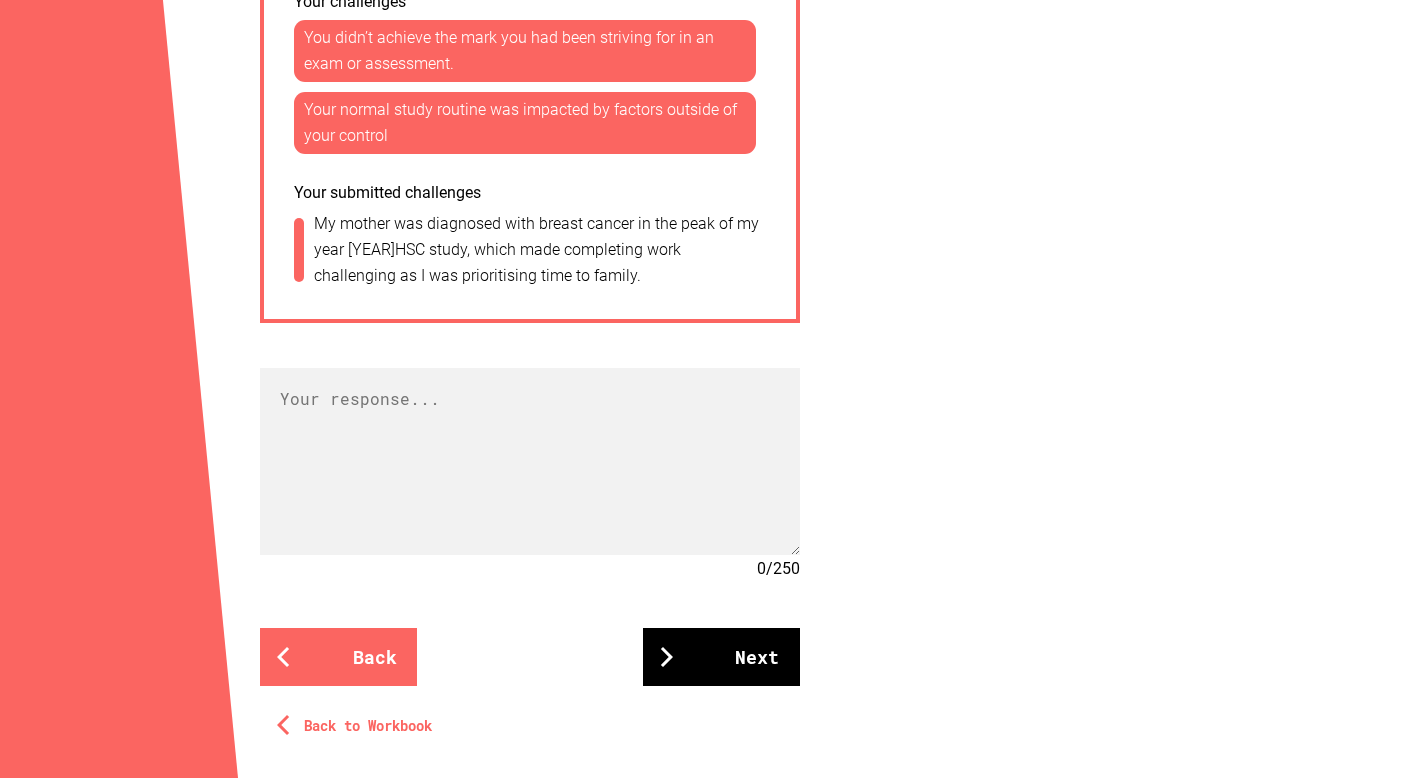 click on "Next" at bounding box center [721, 657] 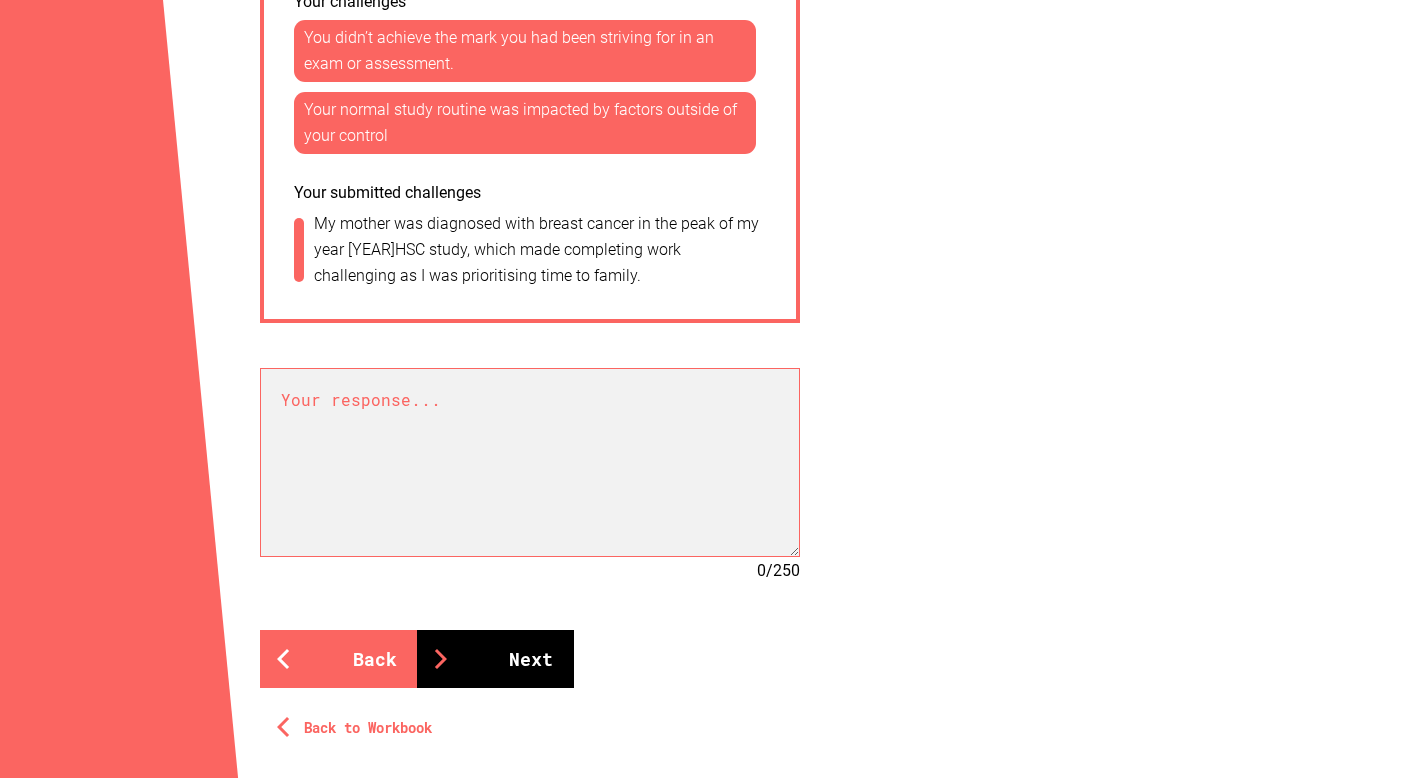 click on "Next" at bounding box center [495, 659] 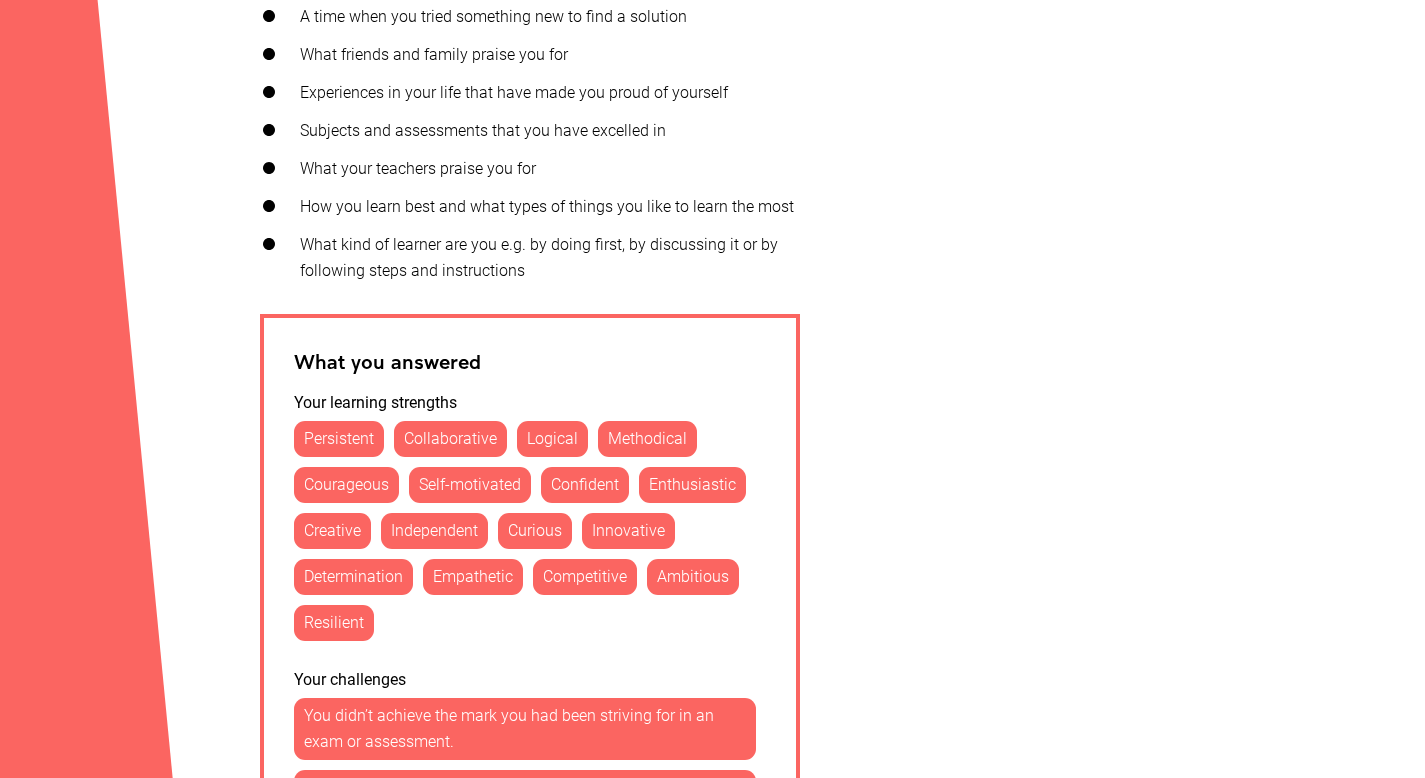 scroll, scrollTop: 1829, scrollLeft: 0, axis: vertical 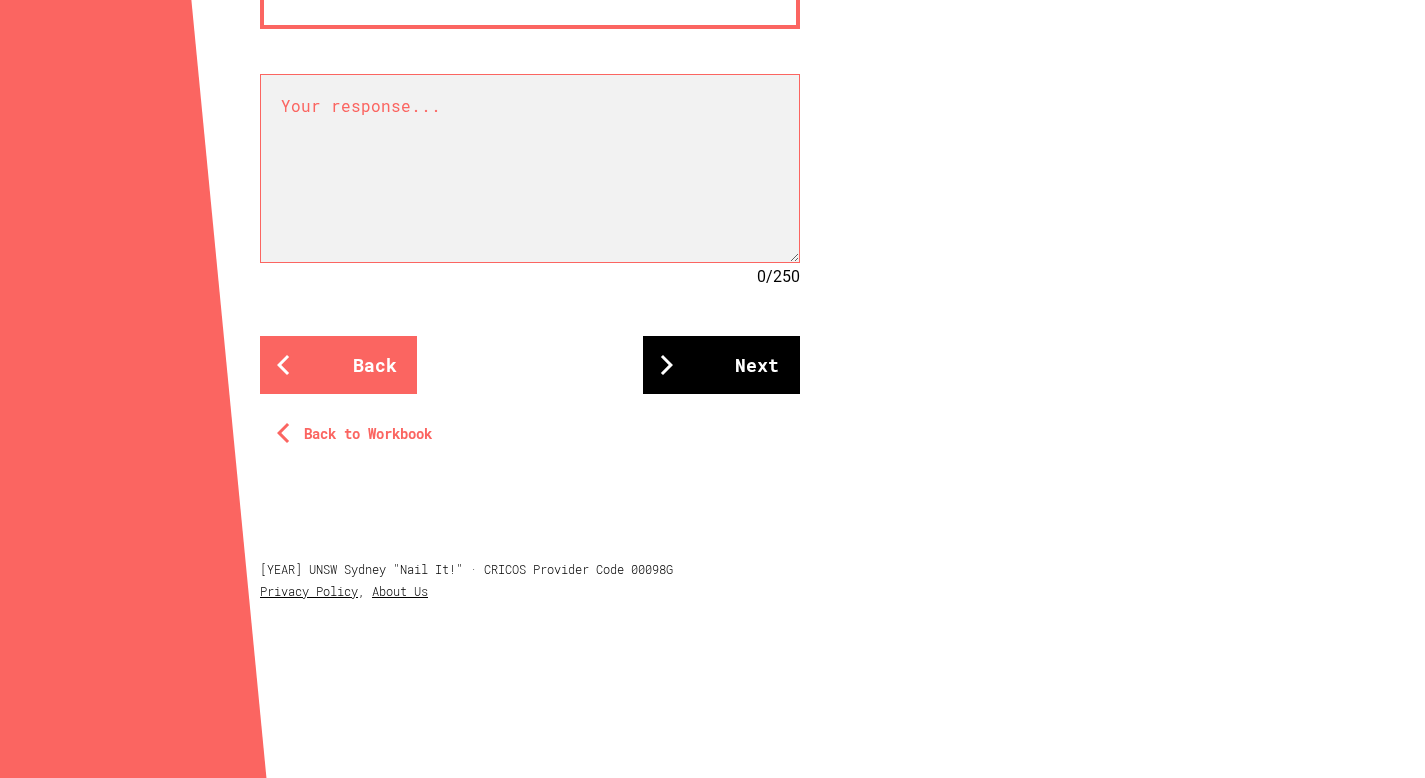 click on "Next" at bounding box center (721, 365) 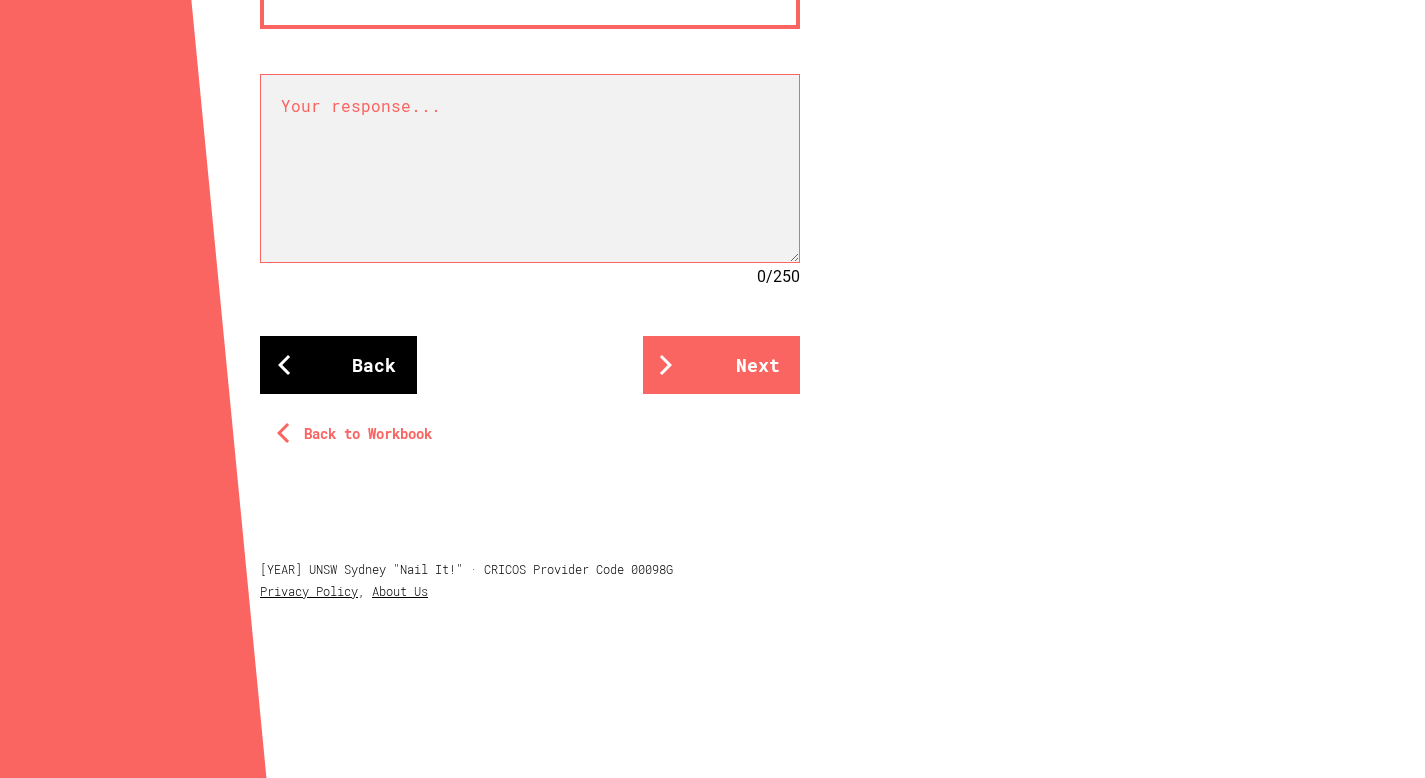 click on "Back" at bounding box center [338, 365] 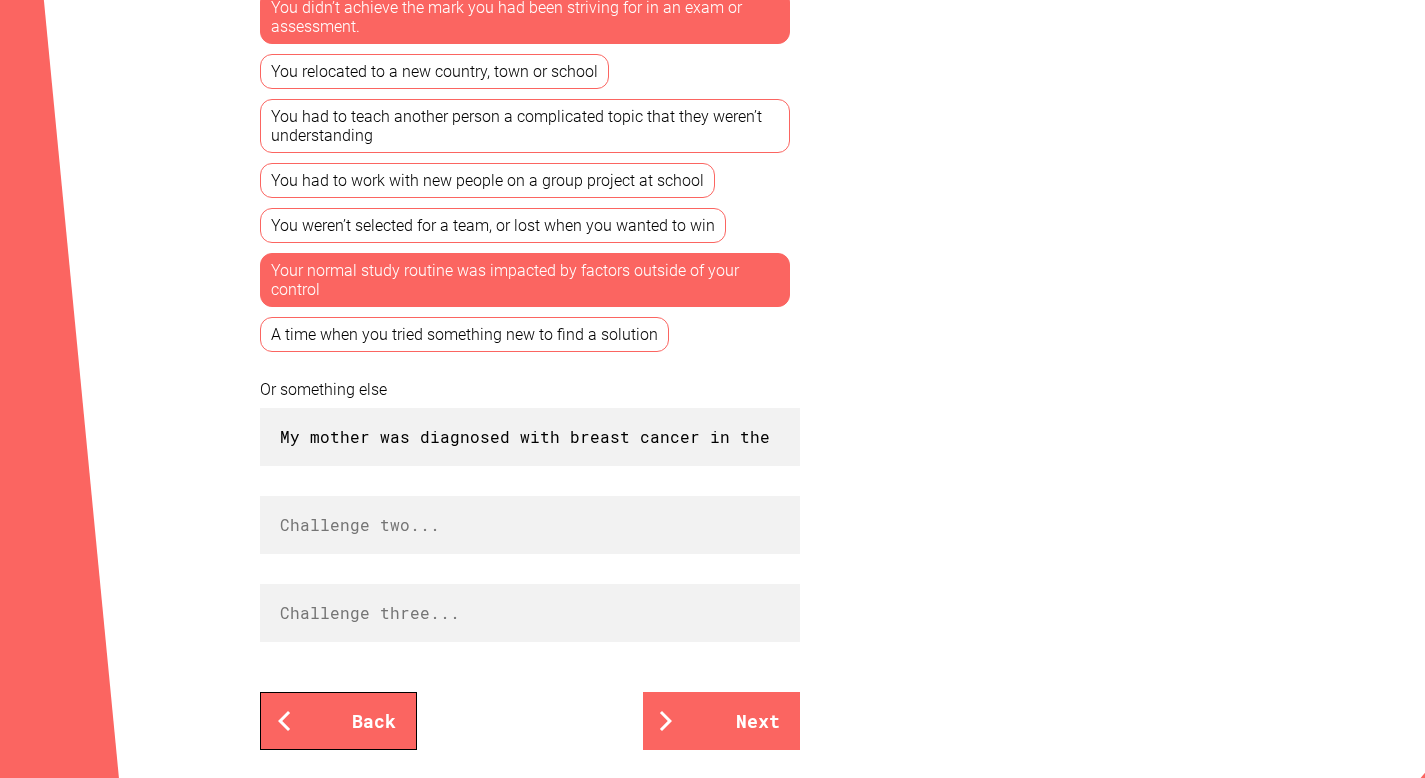 scroll, scrollTop: 807, scrollLeft: 0, axis: vertical 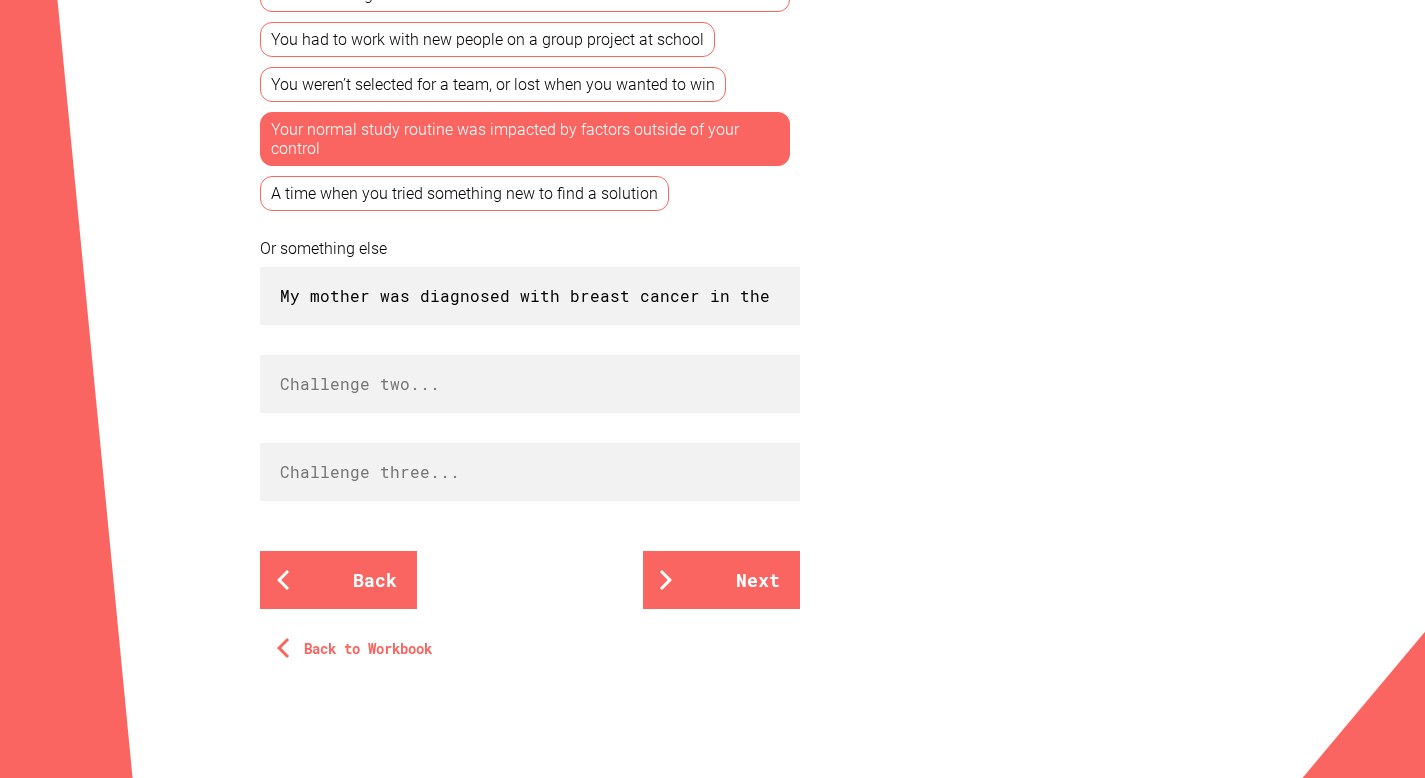 click on "Back to Workbook" at bounding box center [530, 639] 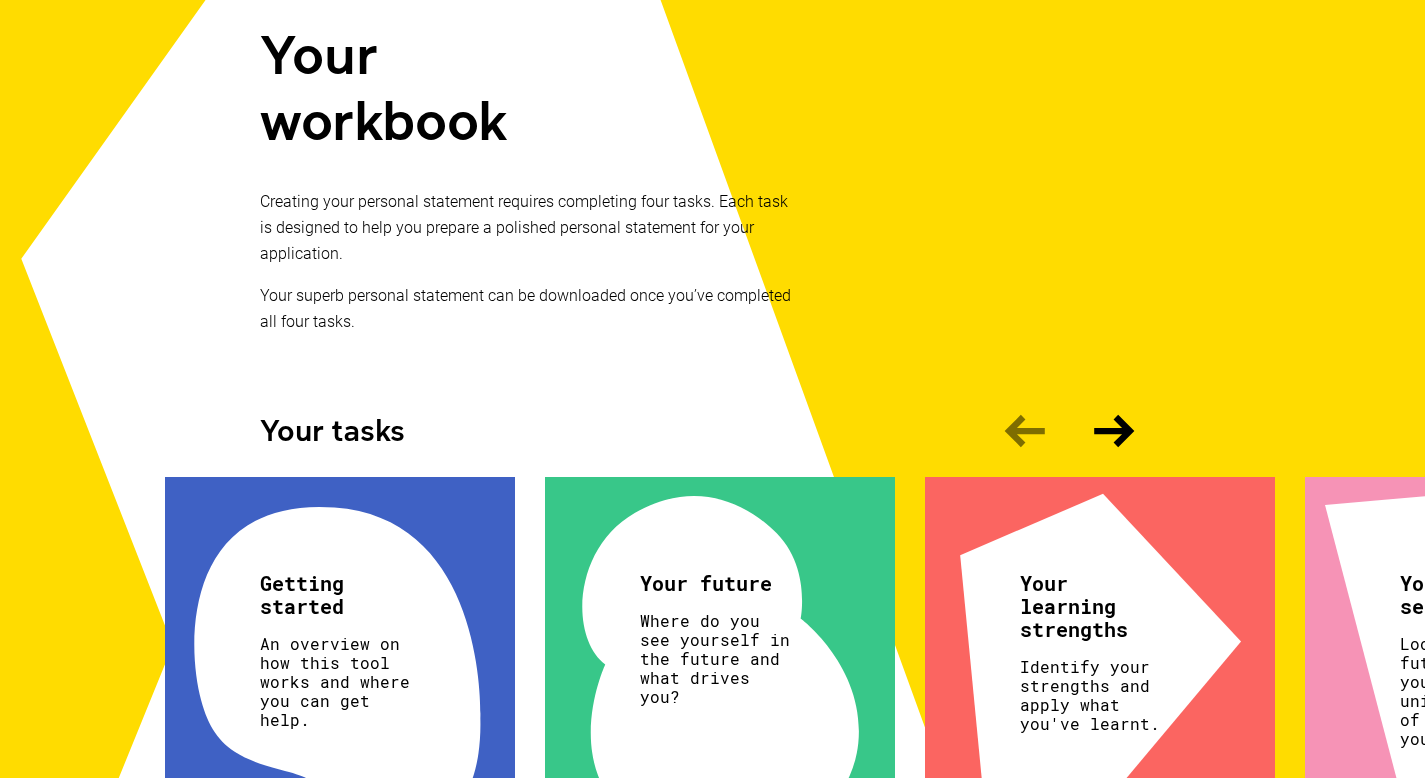 scroll, scrollTop: 302, scrollLeft: 0, axis: vertical 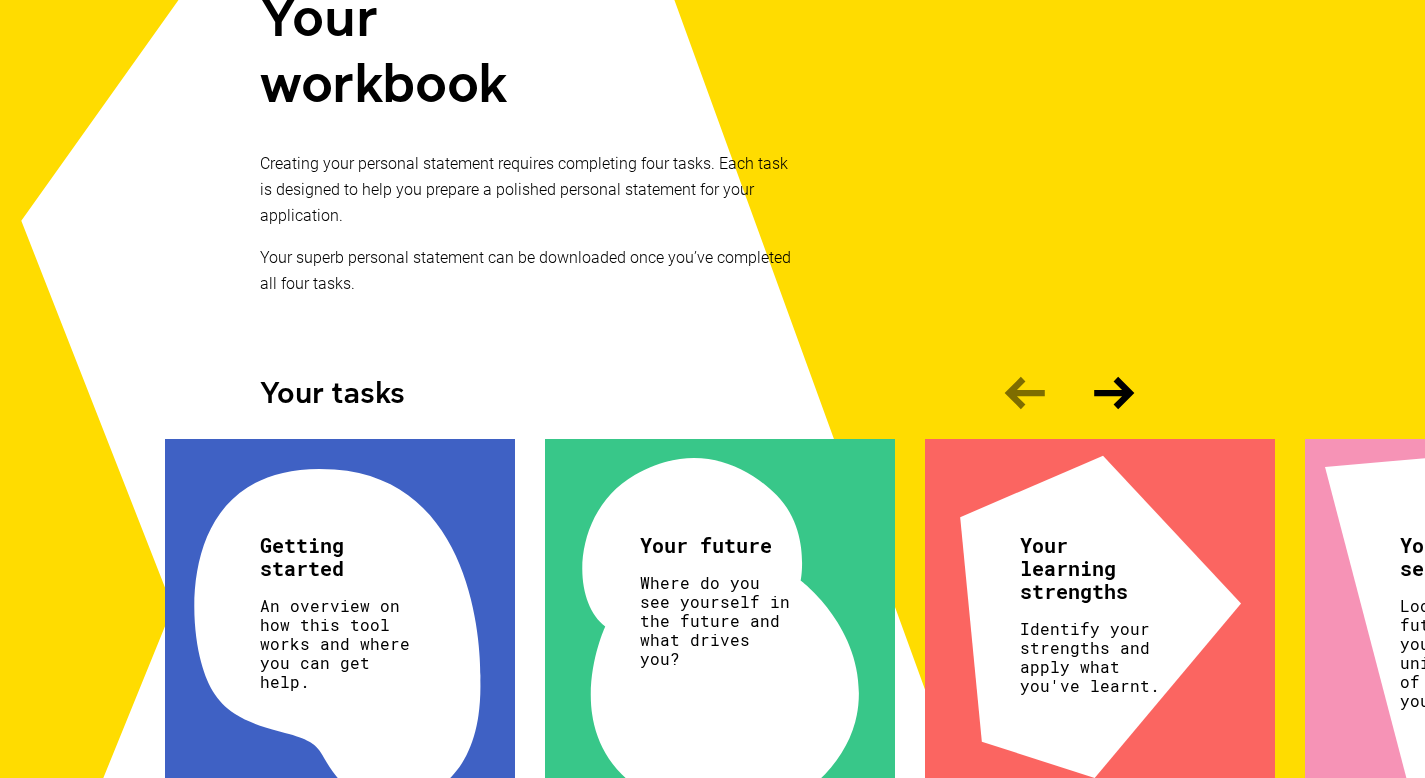 click at bounding box center [1114, 393] 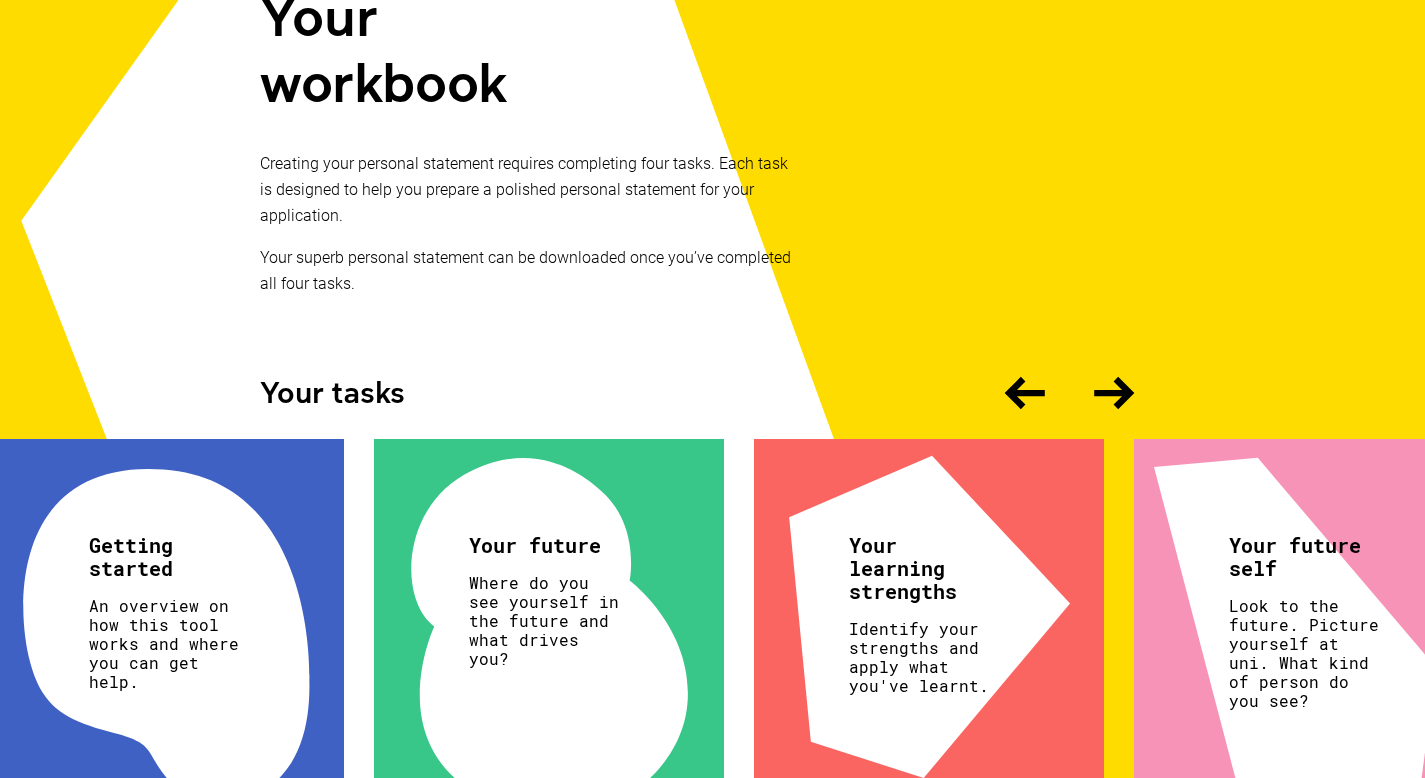scroll, scrollTop: 0, scrollLeft: 260, axis: horizontal 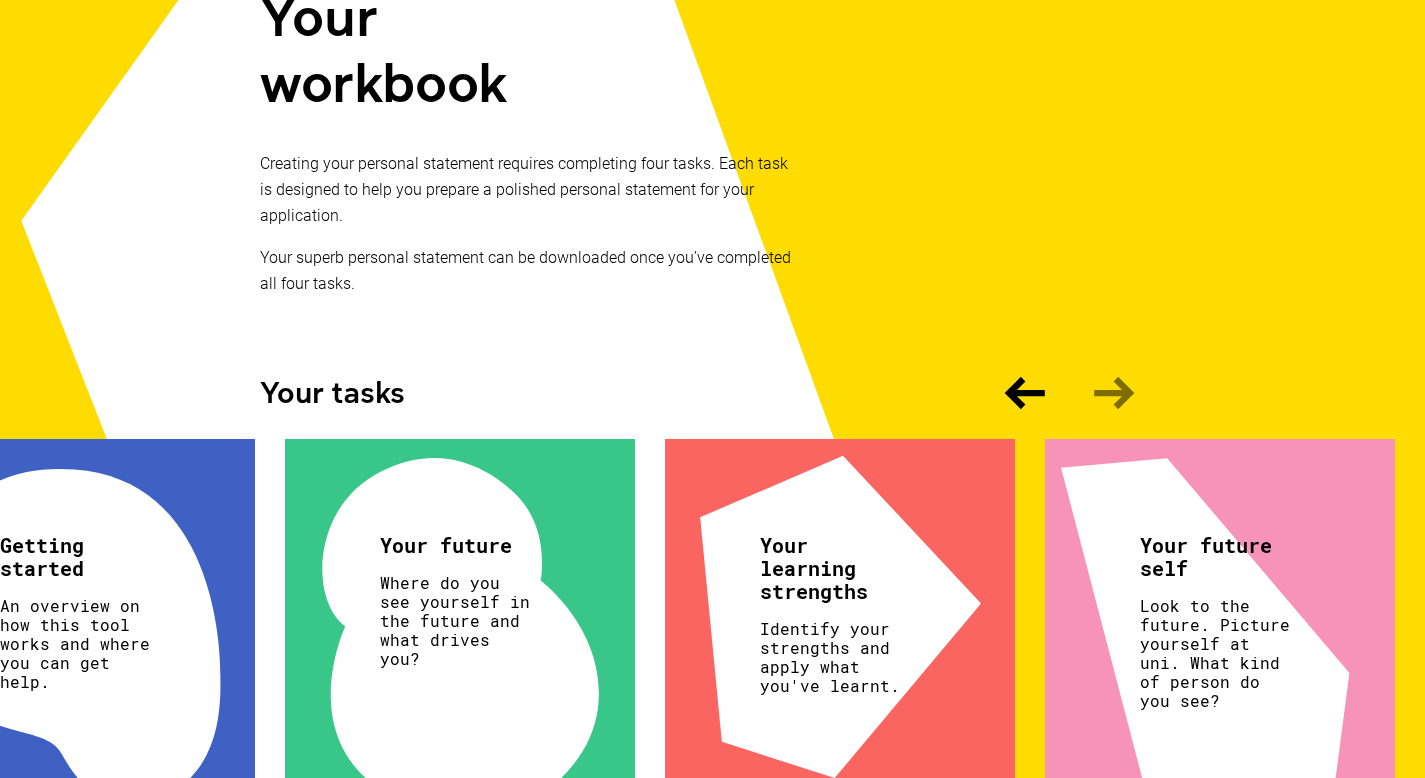 click on "Your future self Look to the future. Picture yourself at uni. What kind of person do you see? Not Started In Progress Complete" at bounding box center (1220, 659) 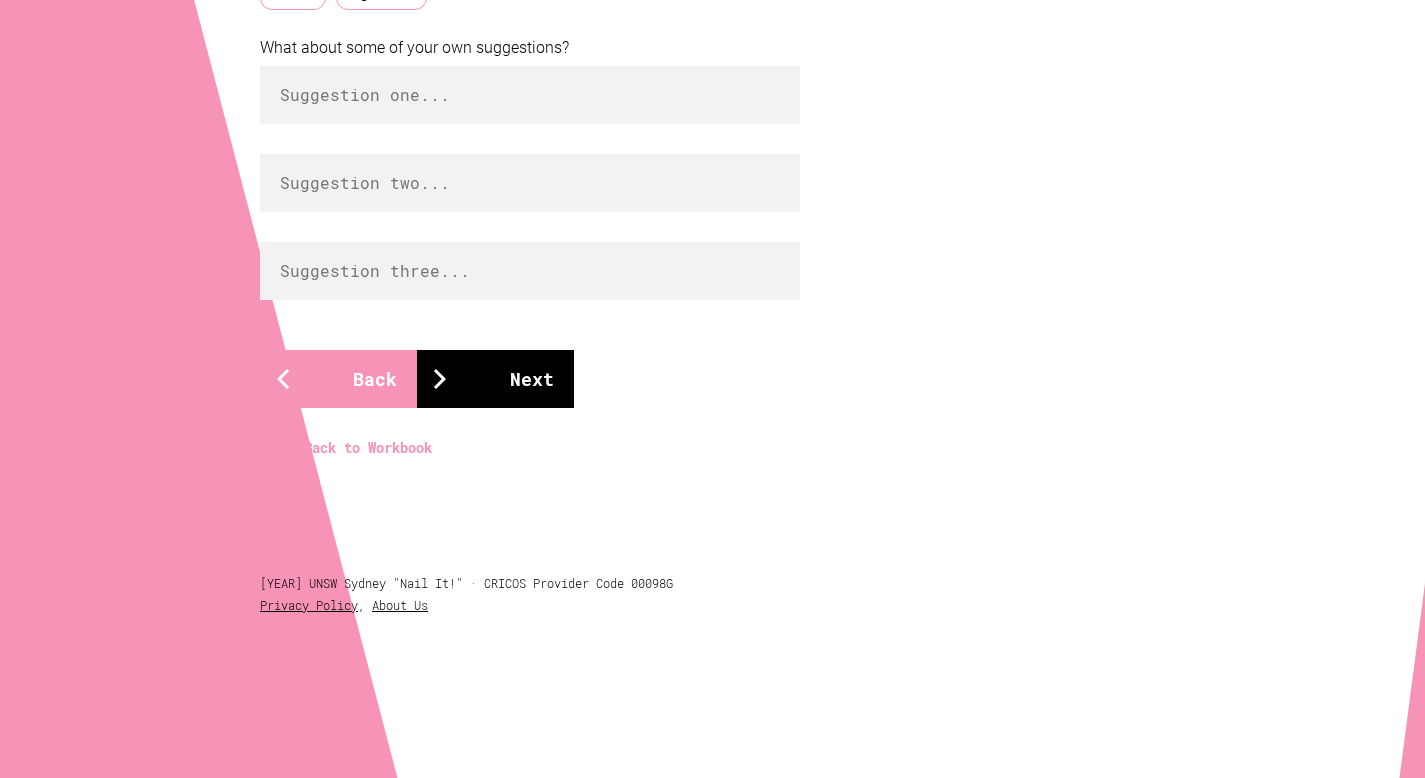 scroll, scrollTop: 1069, scrollLeft: 0, axis: vertical 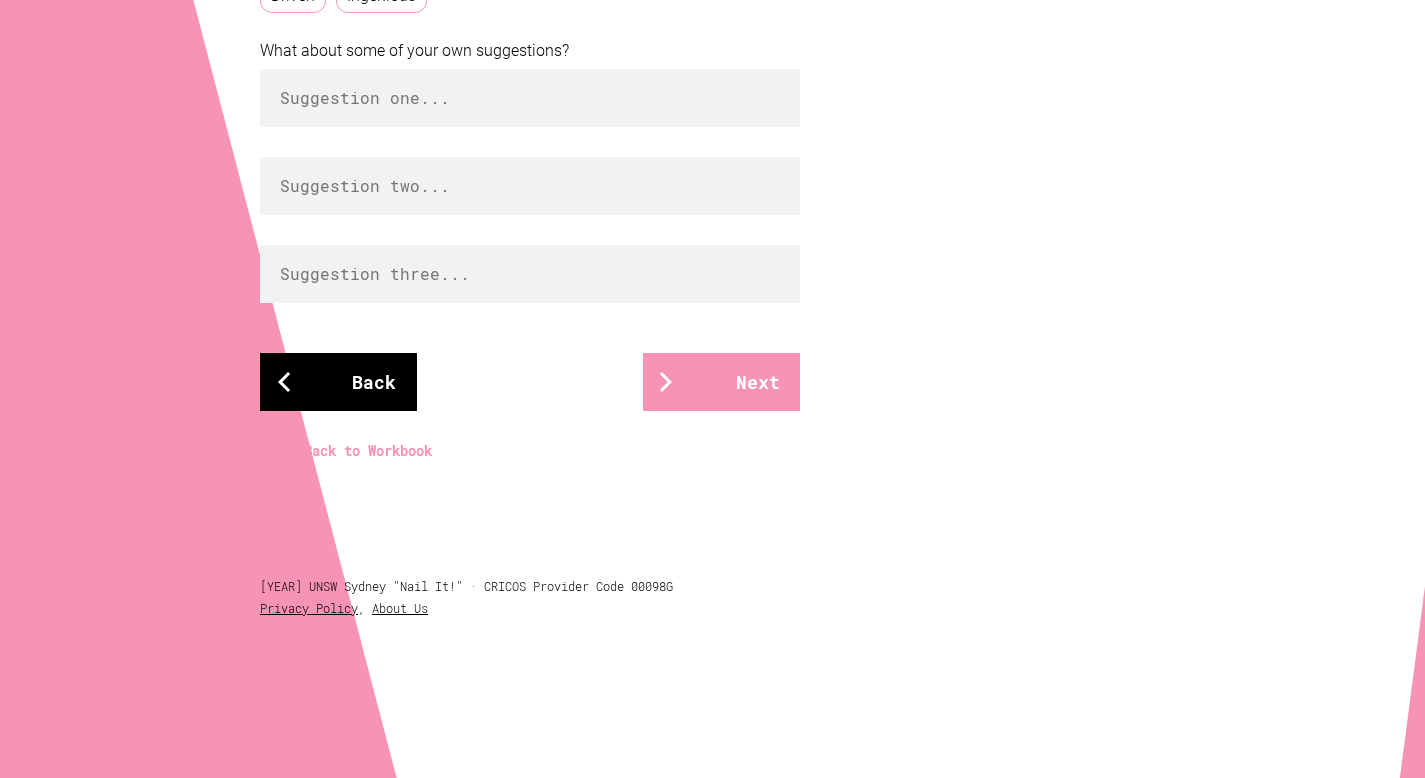 click on "Back" at bounding box center (338, 382) 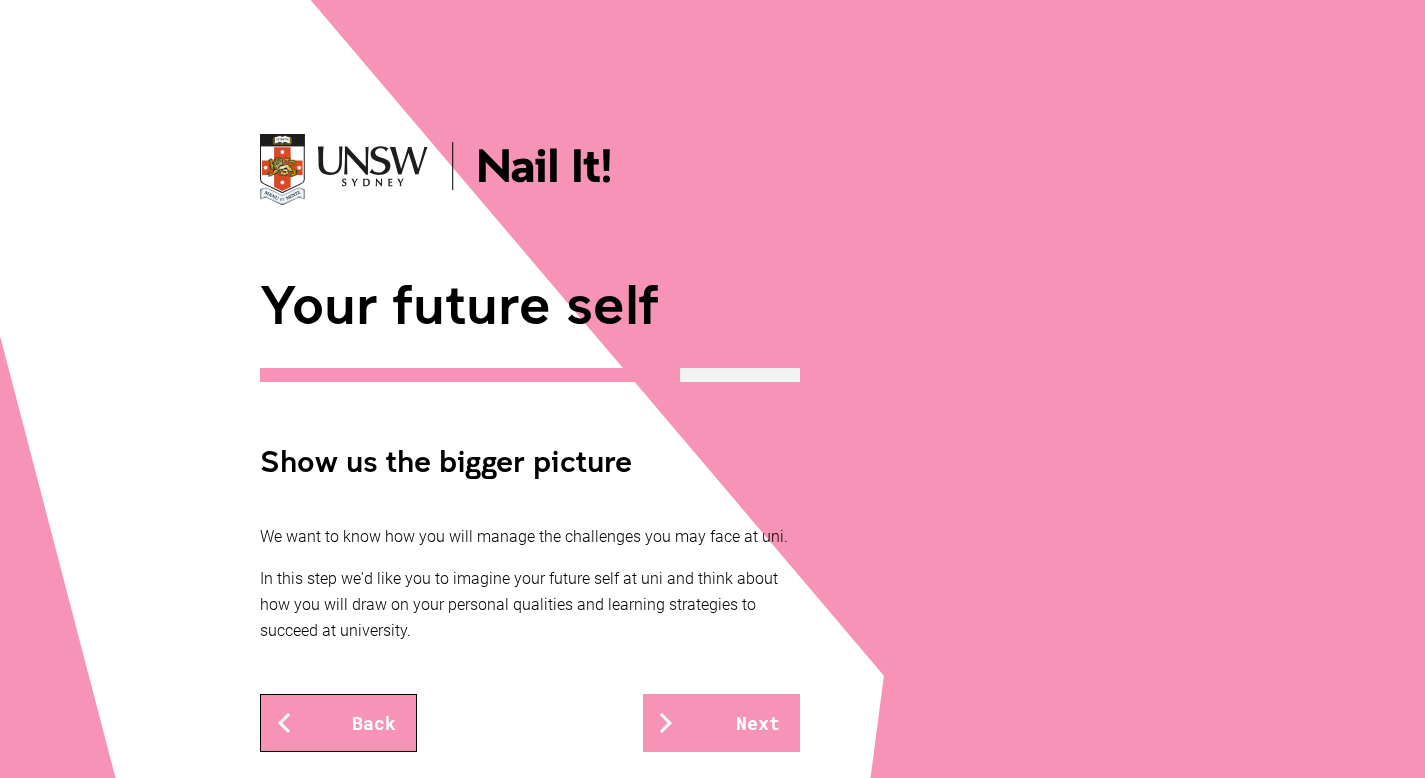 scroll, scrollTop: 371, scrollLeft: 0, axis: vertical 